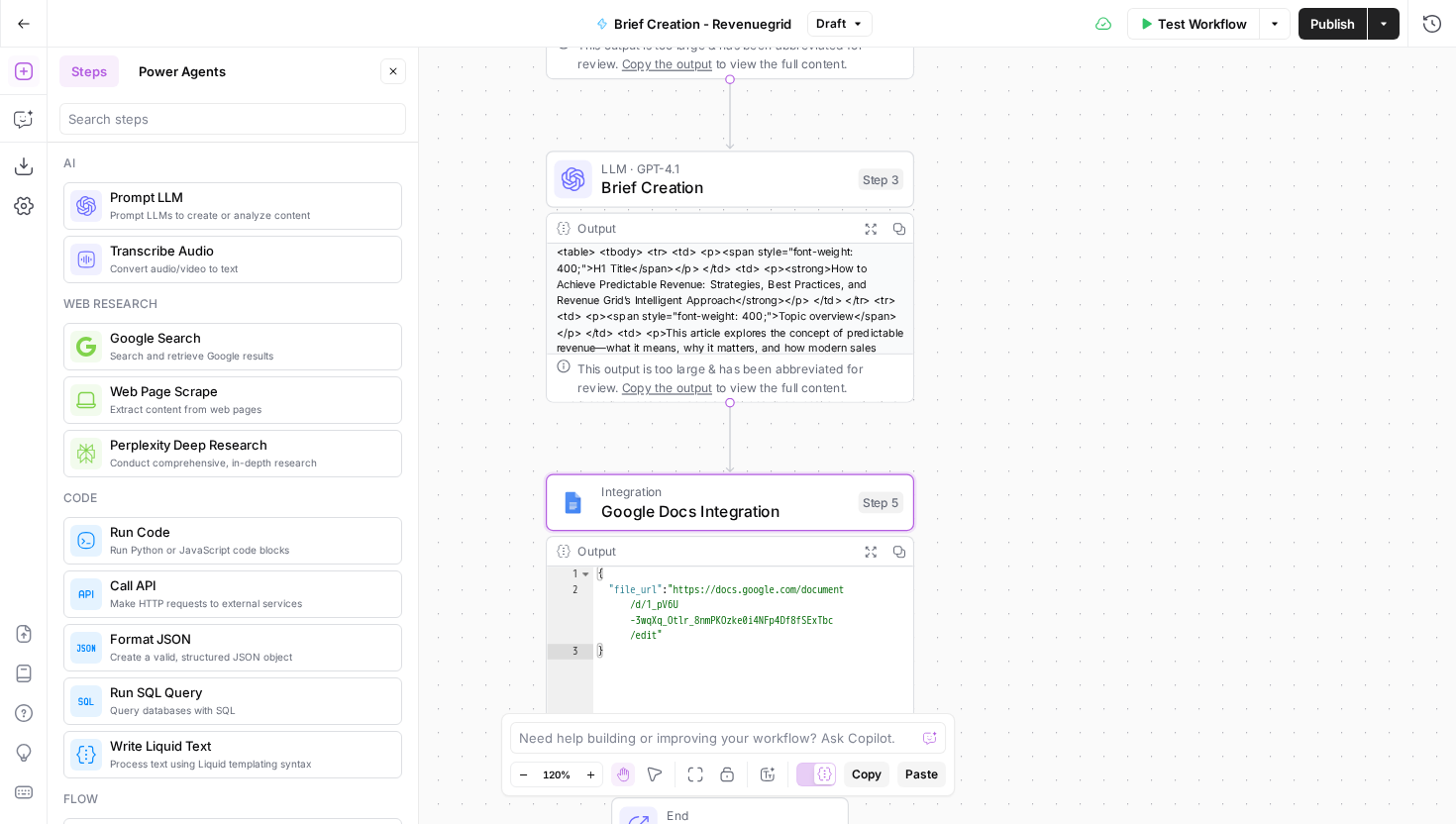 scroll, scrollTop: 0, scrollLeft: 0, axis: both 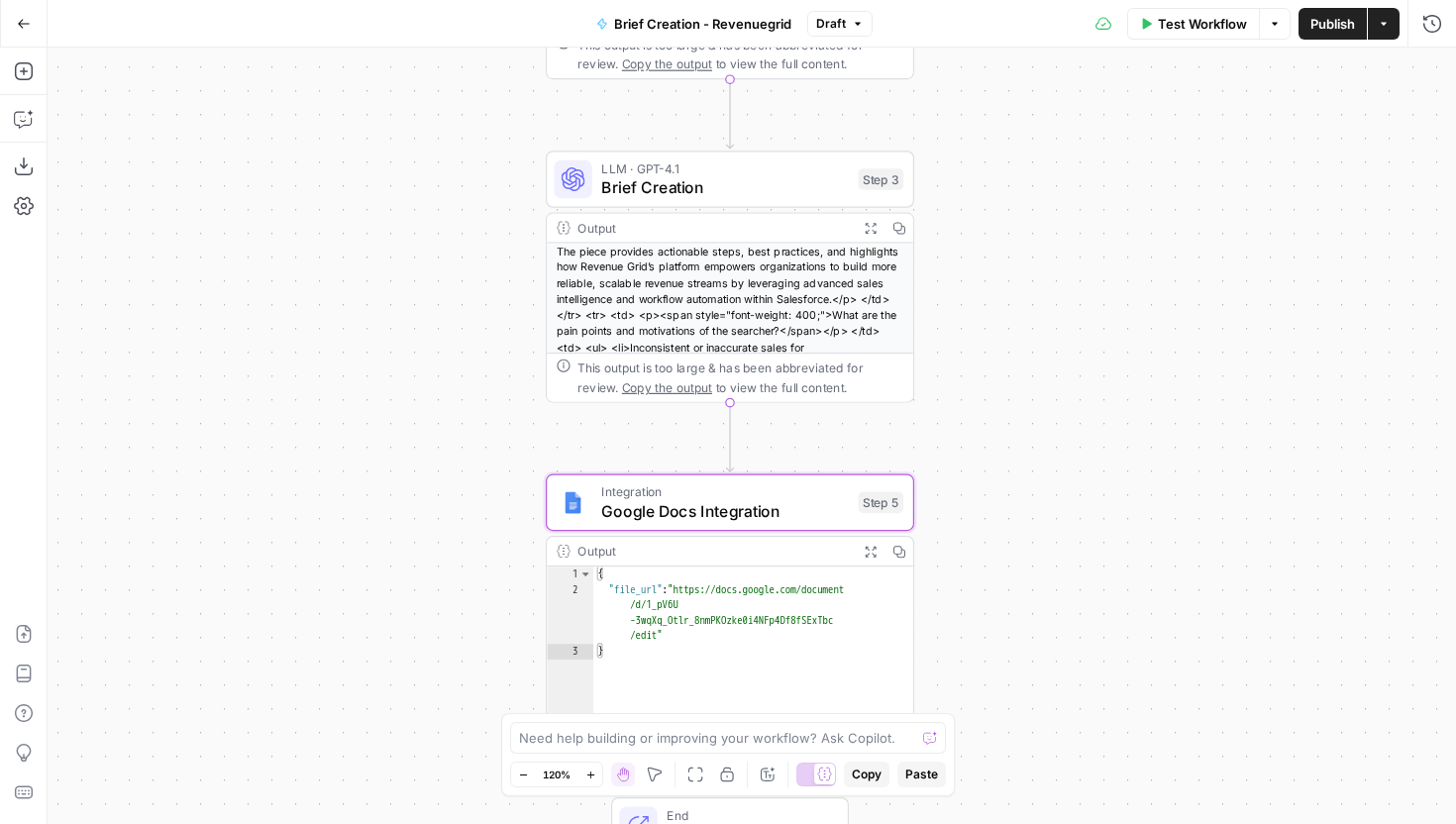 click on "Go Back" at bounding box center (24, 24) 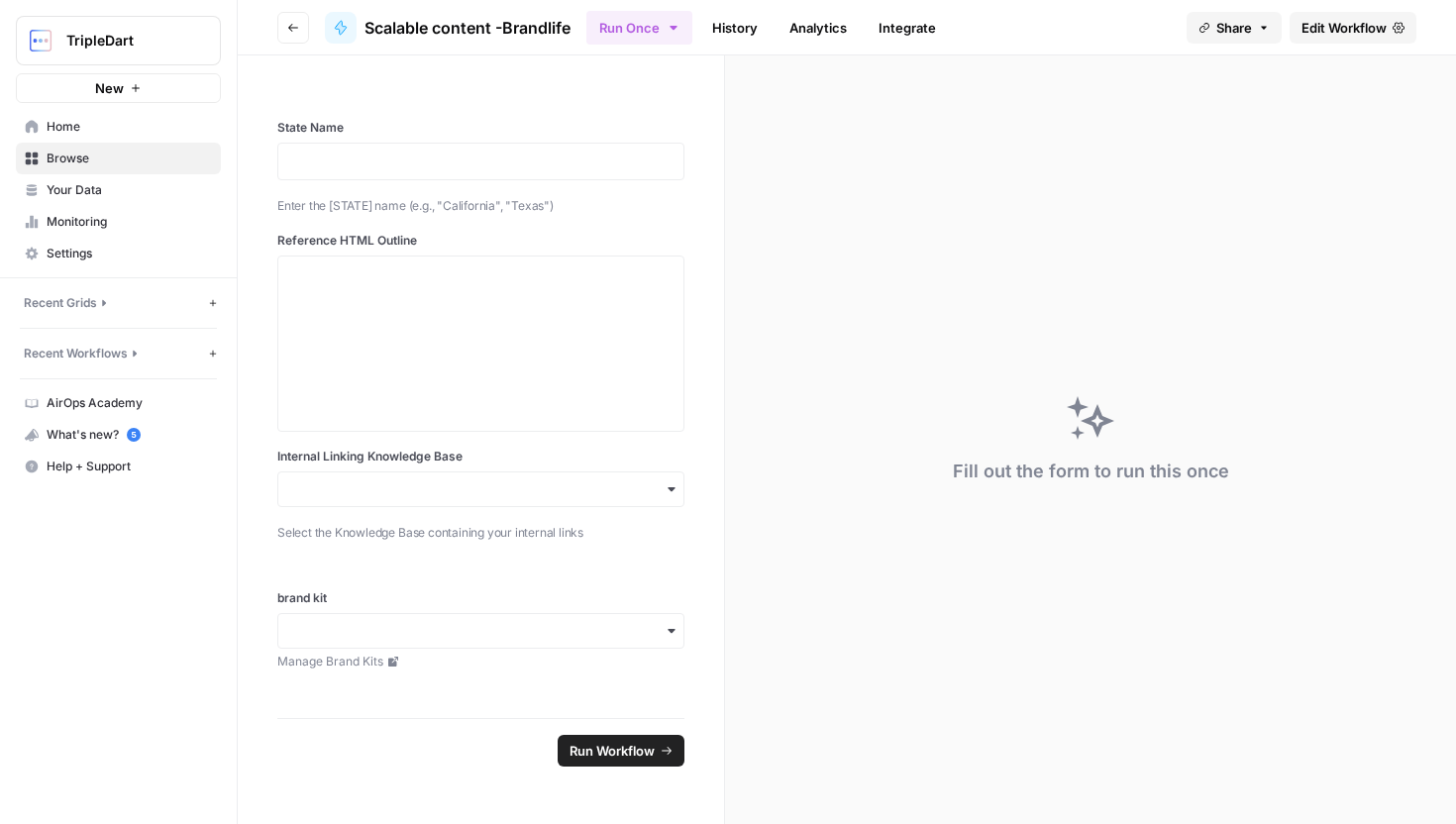 click on "Go back" at bounding box center [293, 28] 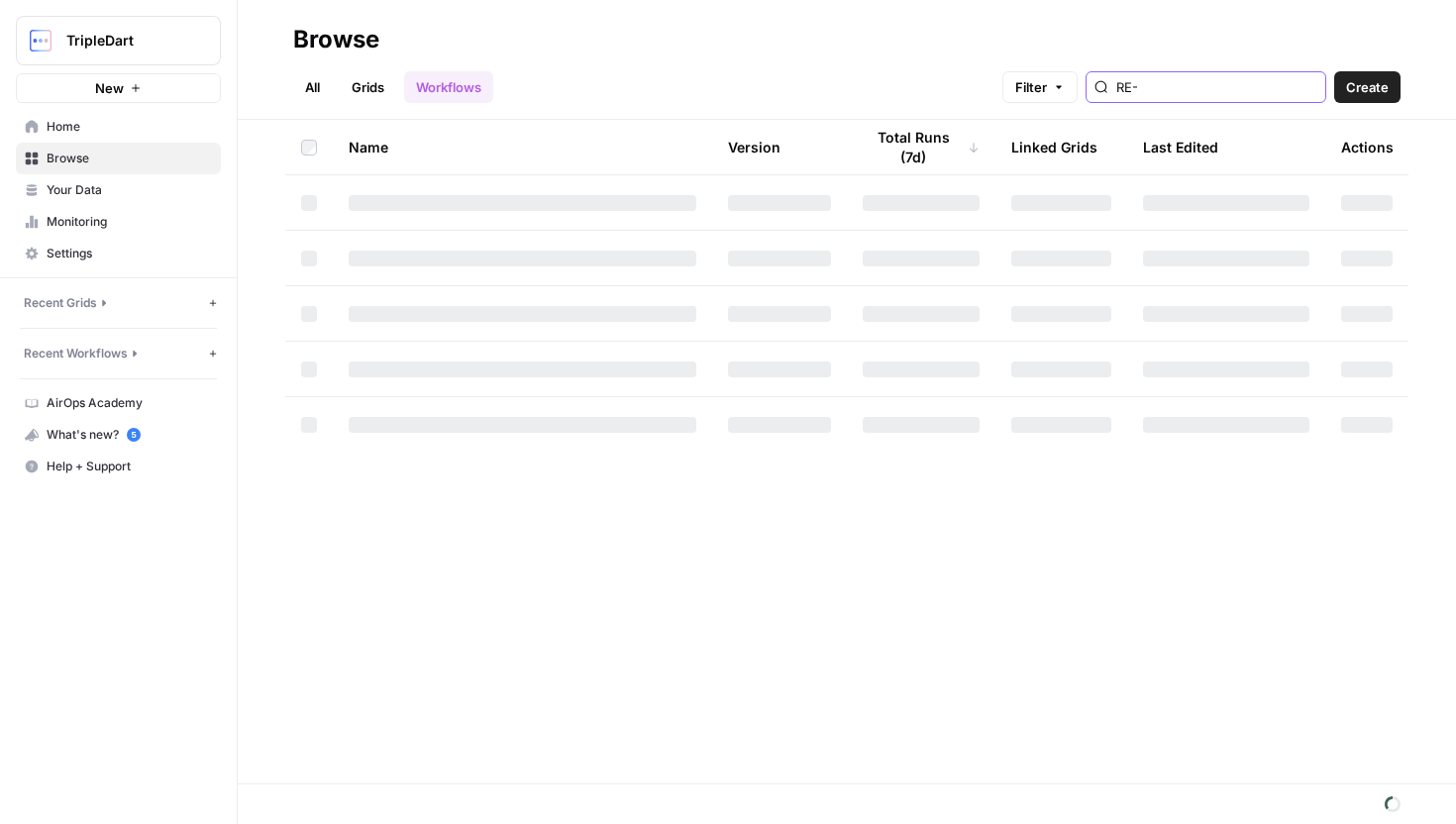 click on "RE-" at bounding box center (1216, 87) 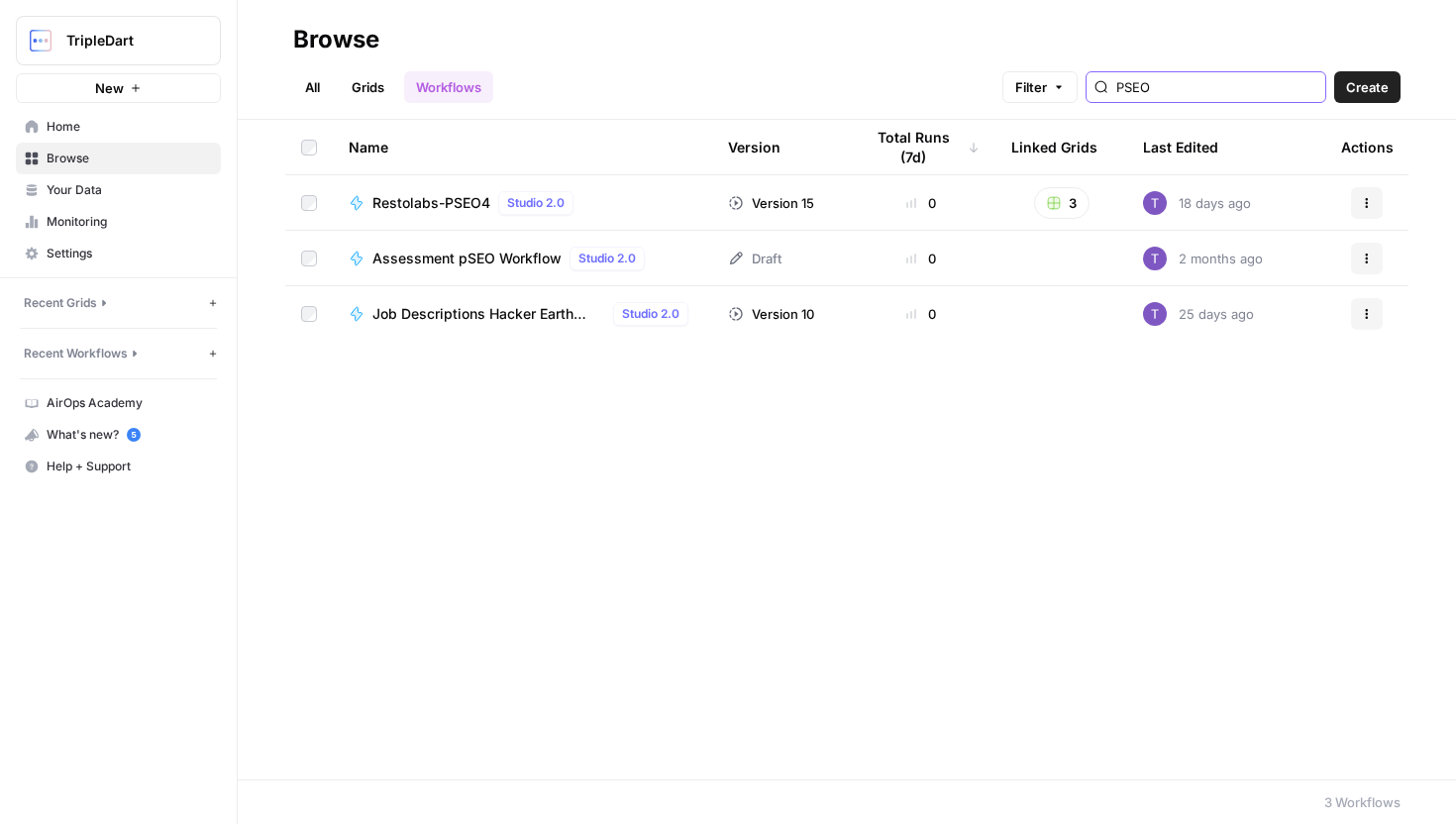 type on "PSEO" 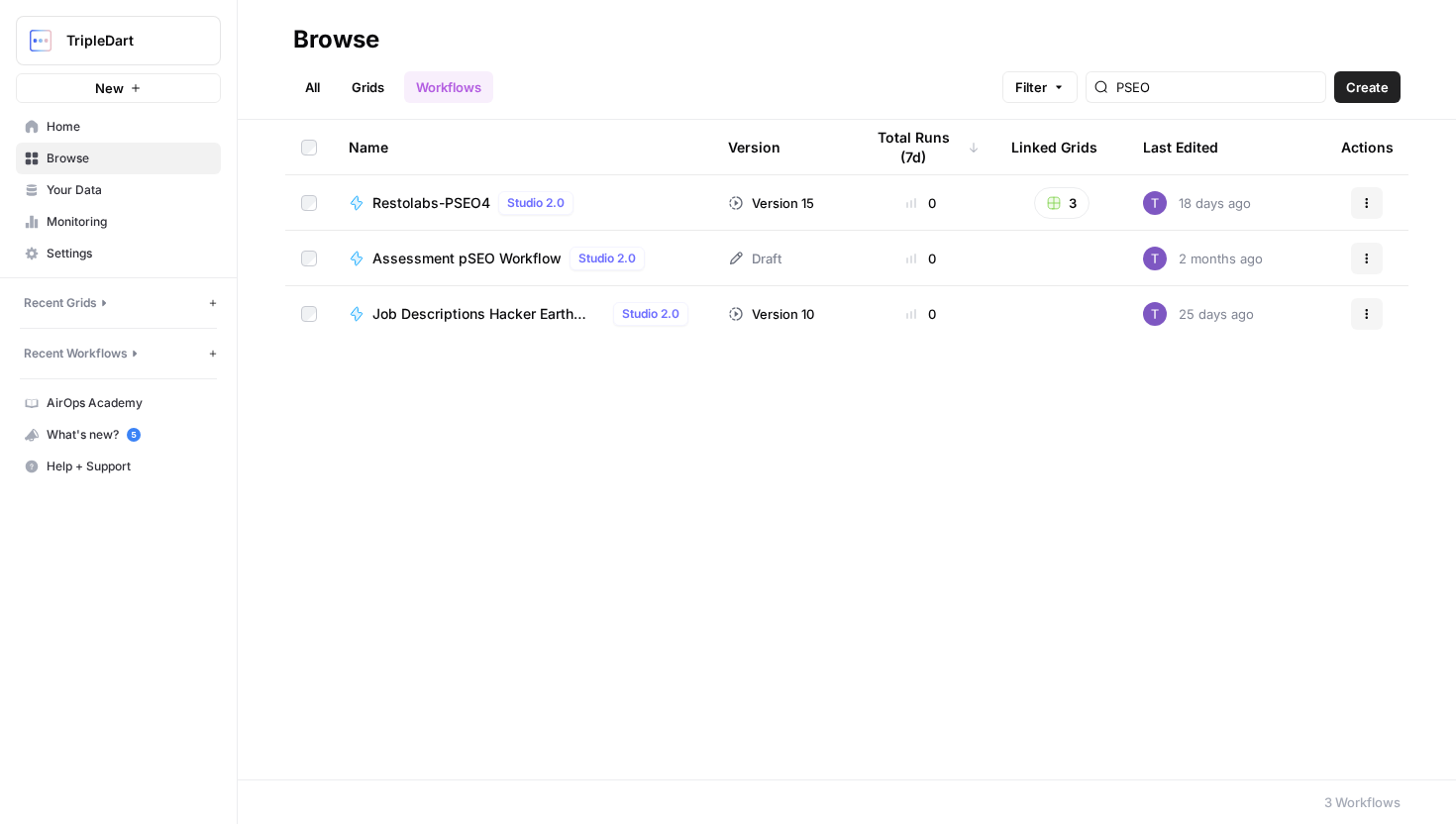 click on "Restolabs-PSEO4" at bounding box center (431, 203) 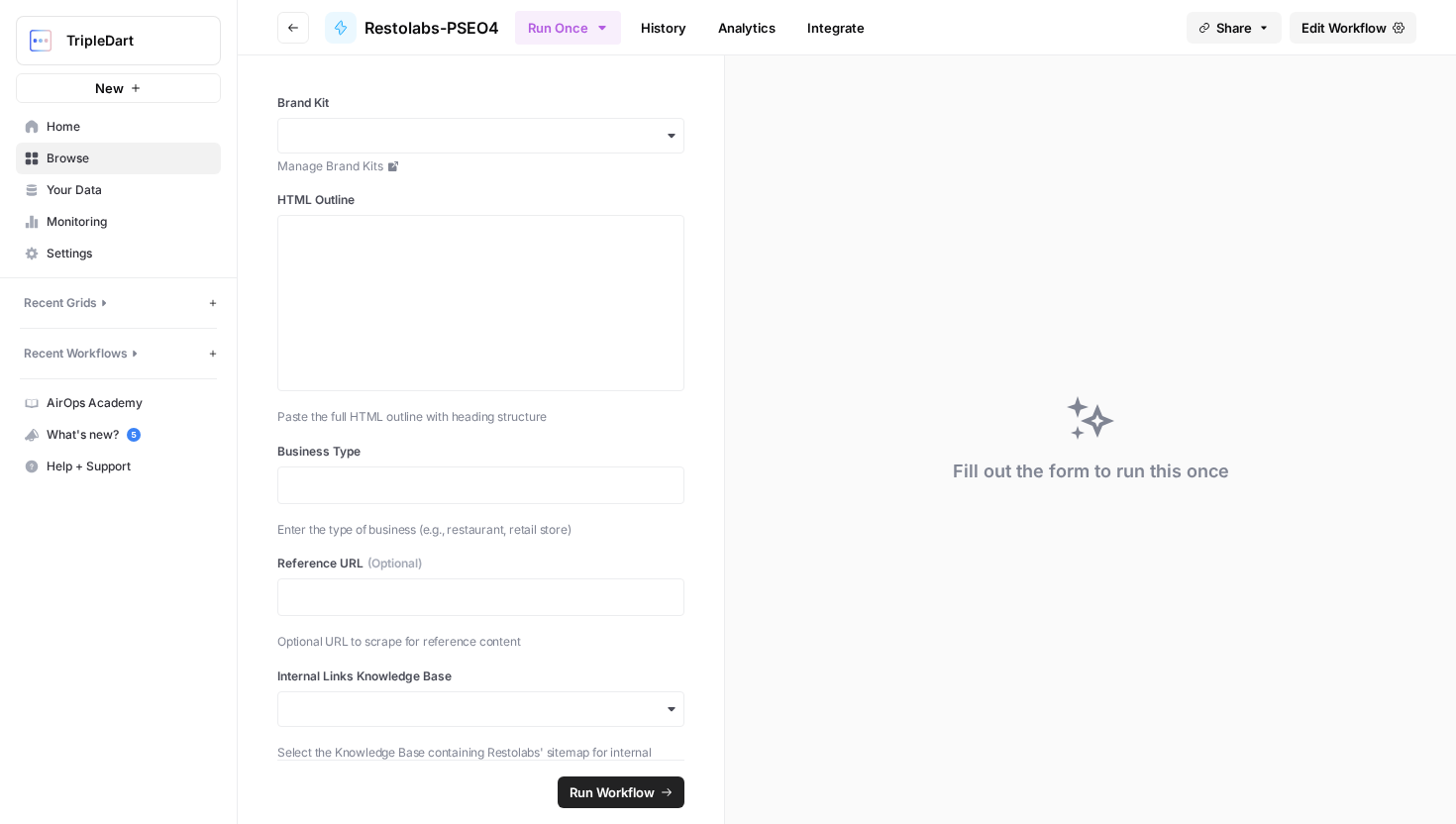 scroll, scrollTop: 0, scrollLeft: 0, axis: both 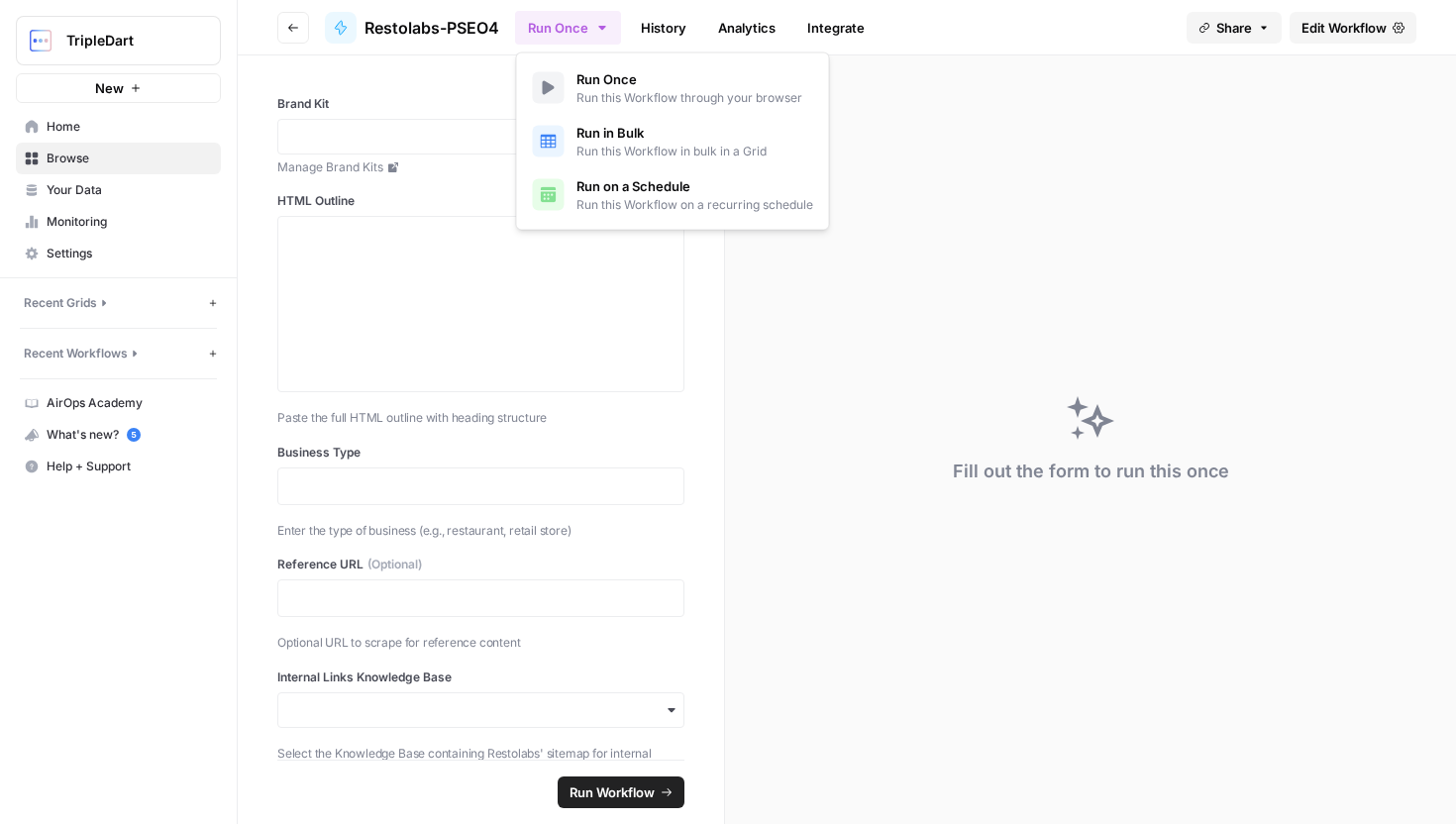 click on "Run Once" at bounding box center (568, 28) 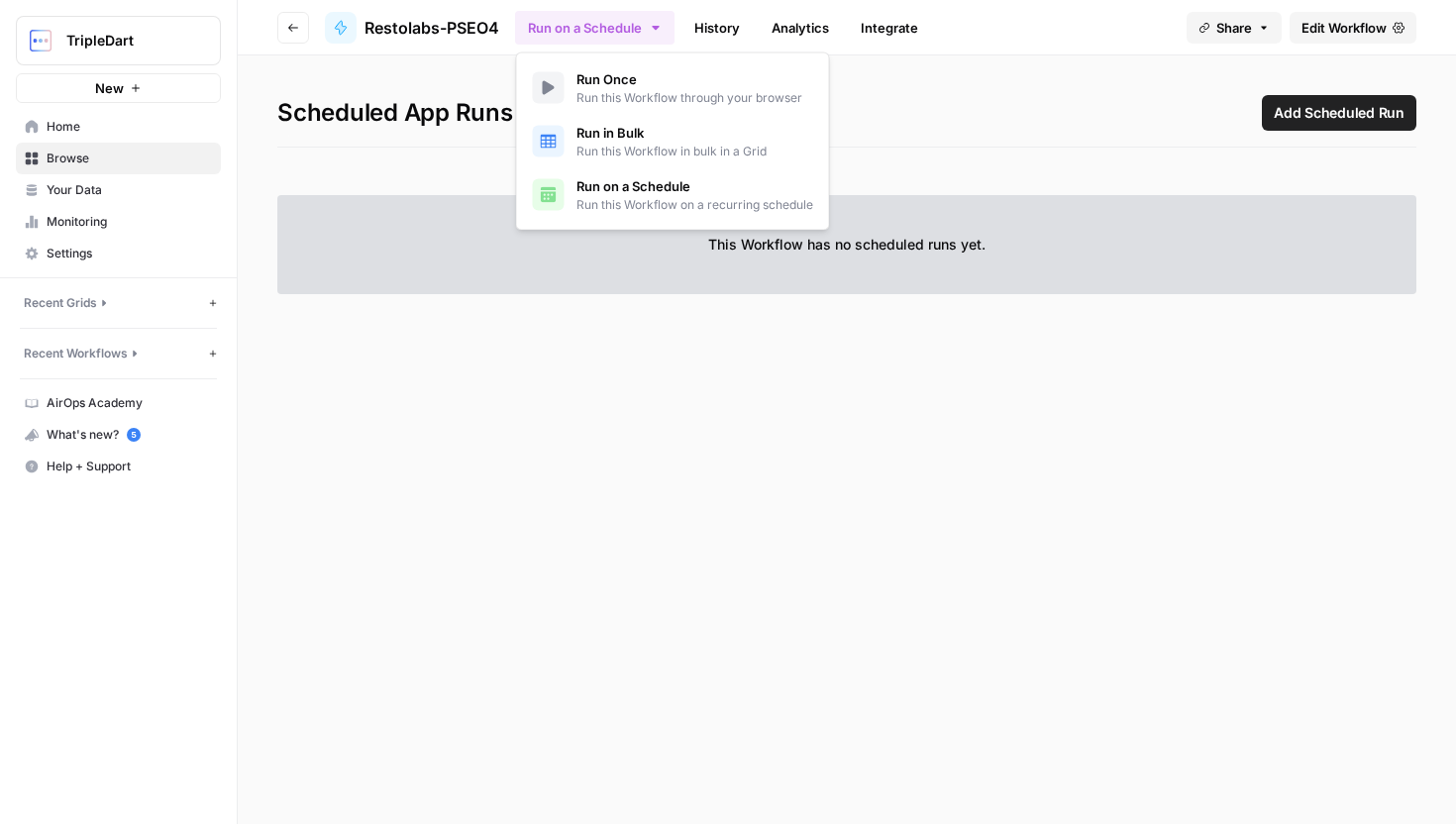 click on "Run in Bulk" at bounding box center (672, 133) 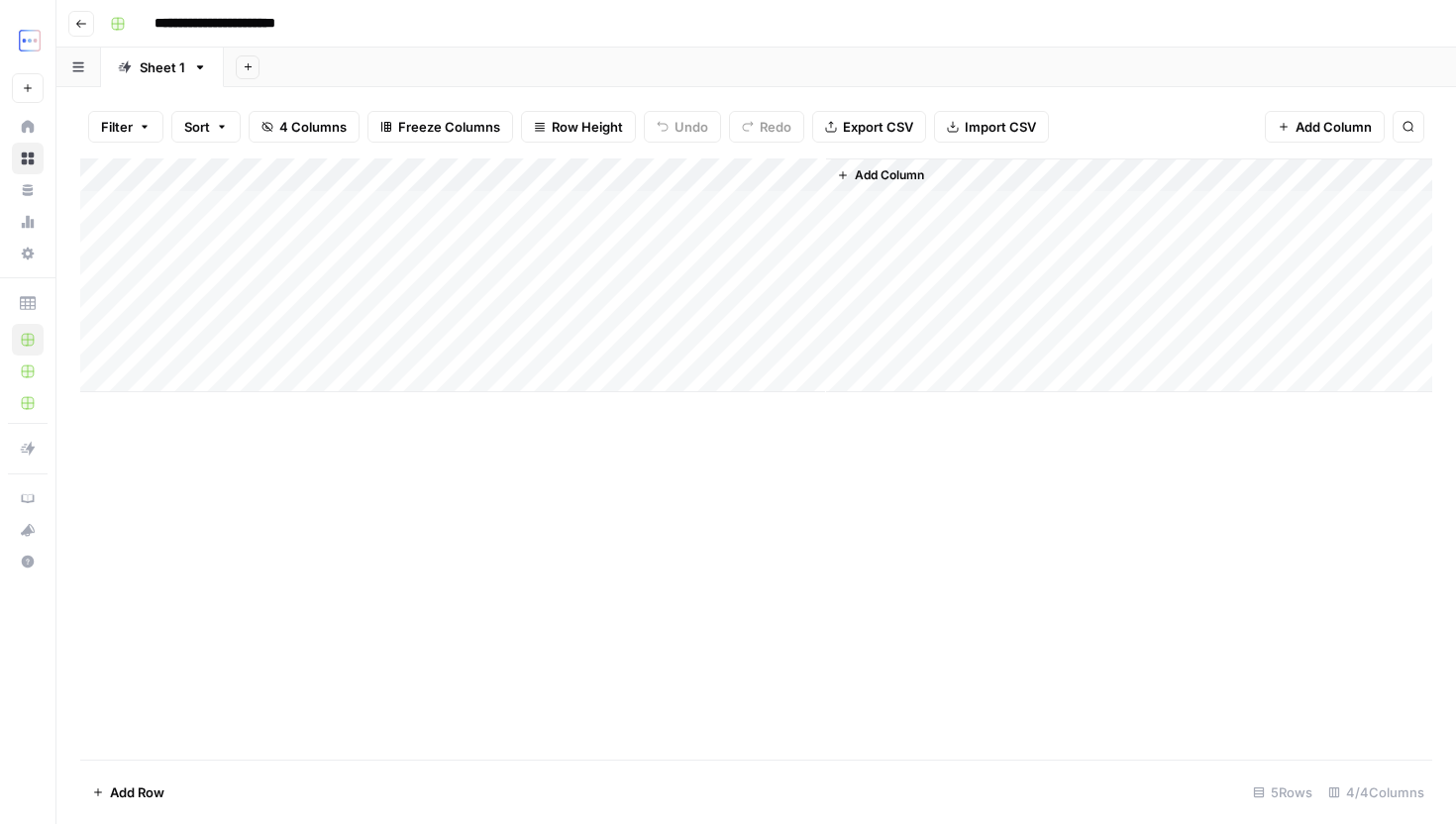 click on "**********" at bounding box center (756, 24) 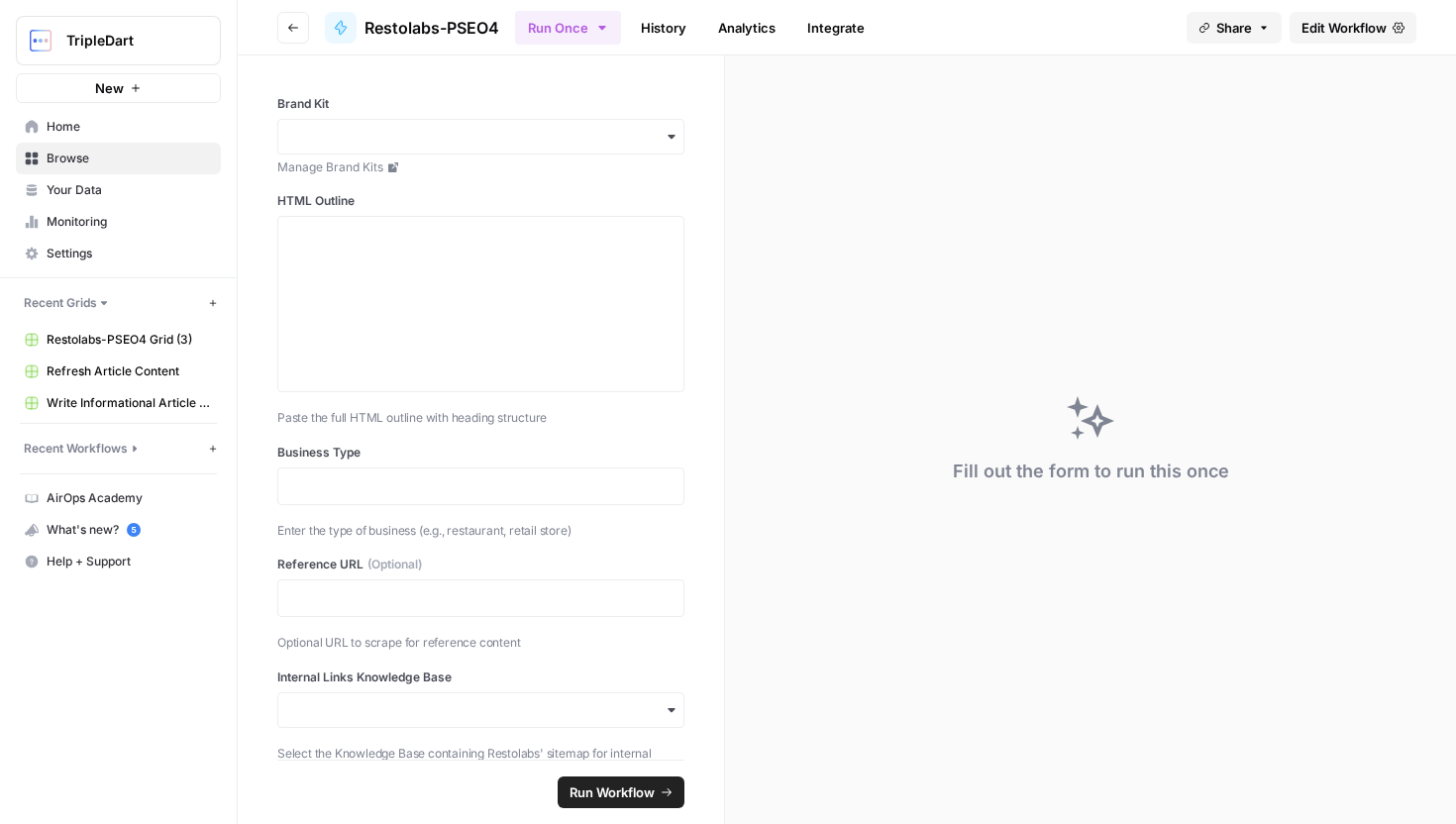 click 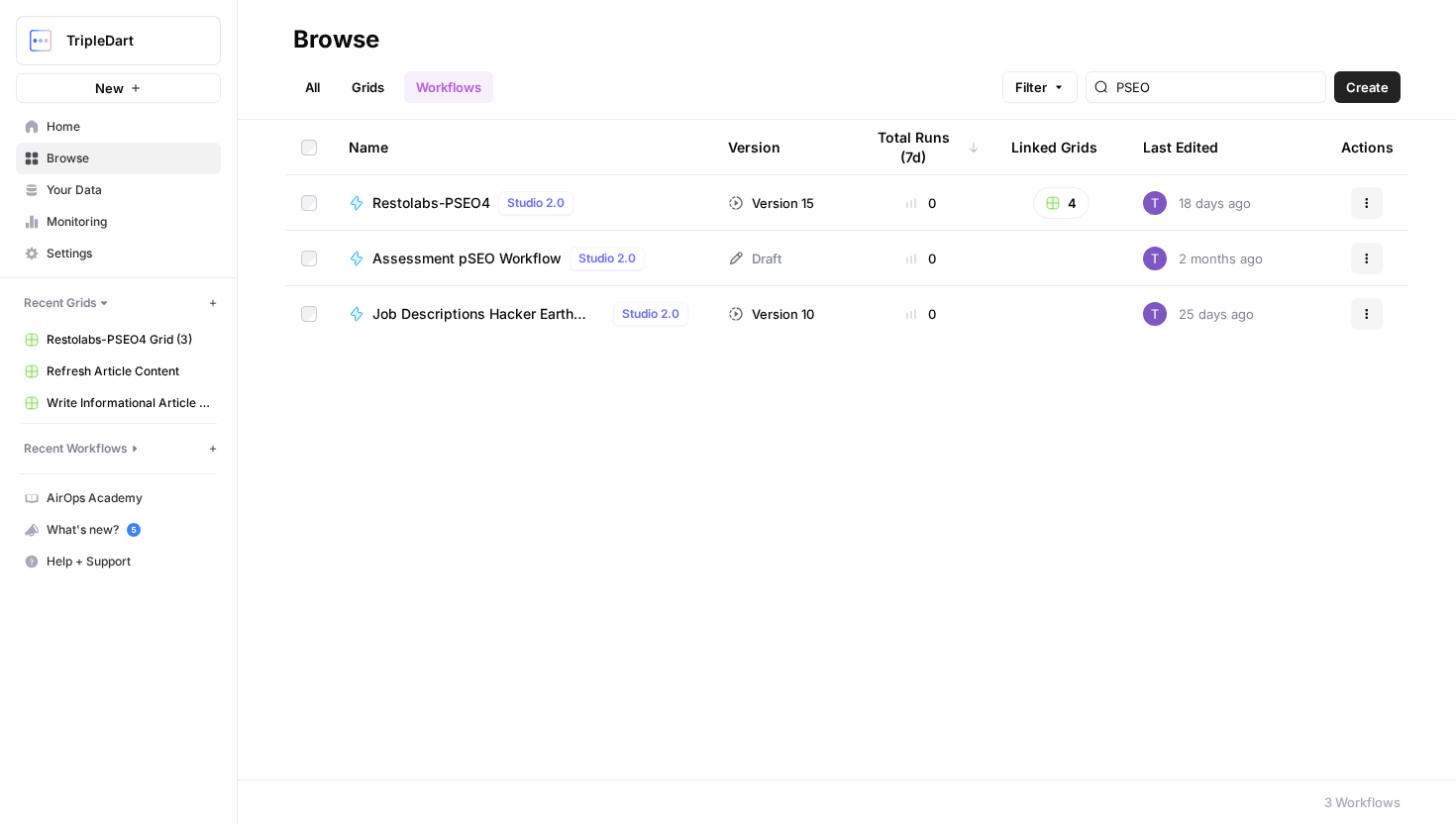 click on "Restolabs-PSEO4" at bounding box center (431, 203) 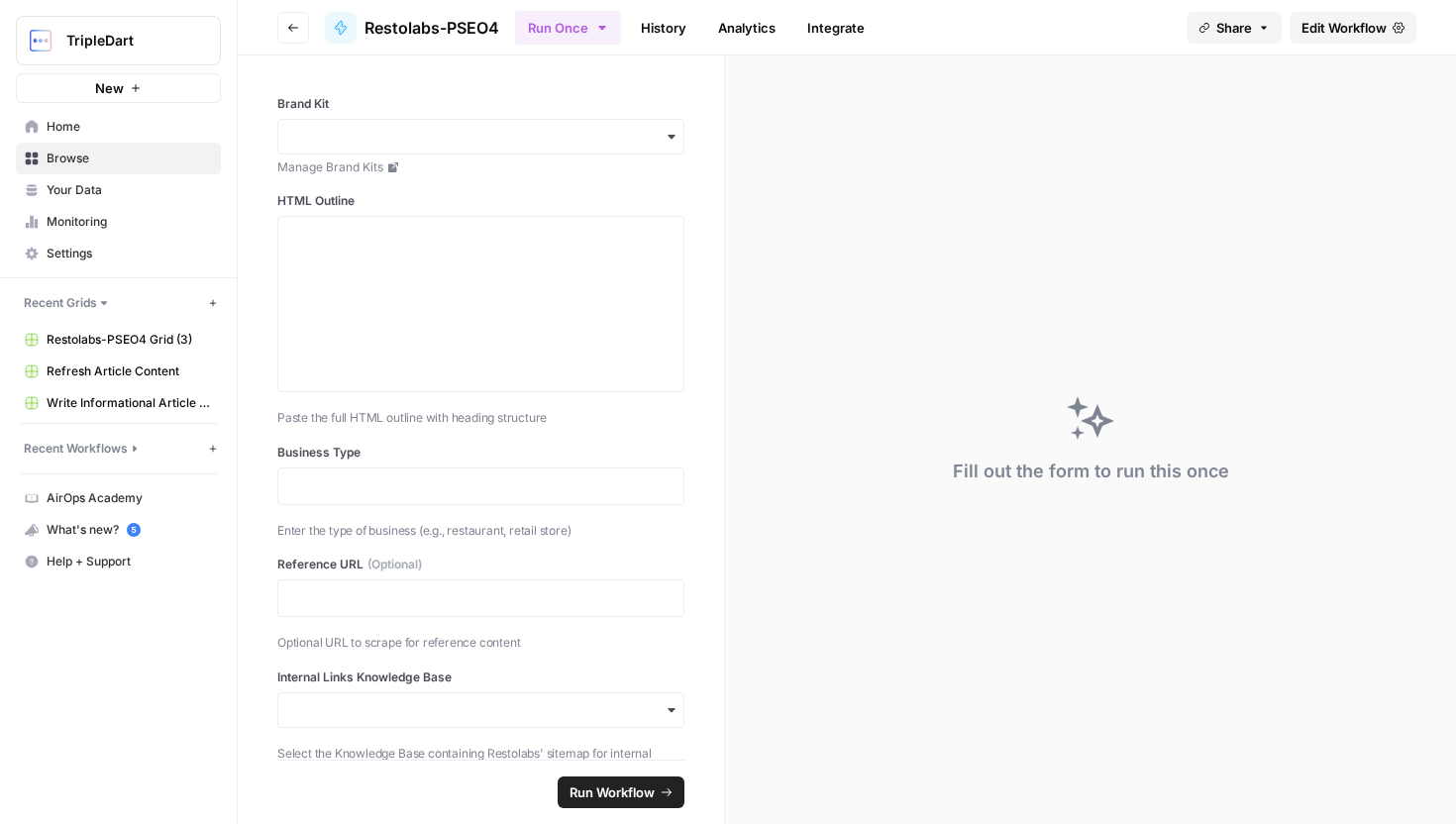 click on "Edit Workflow" at bounding box center (1353, 28) 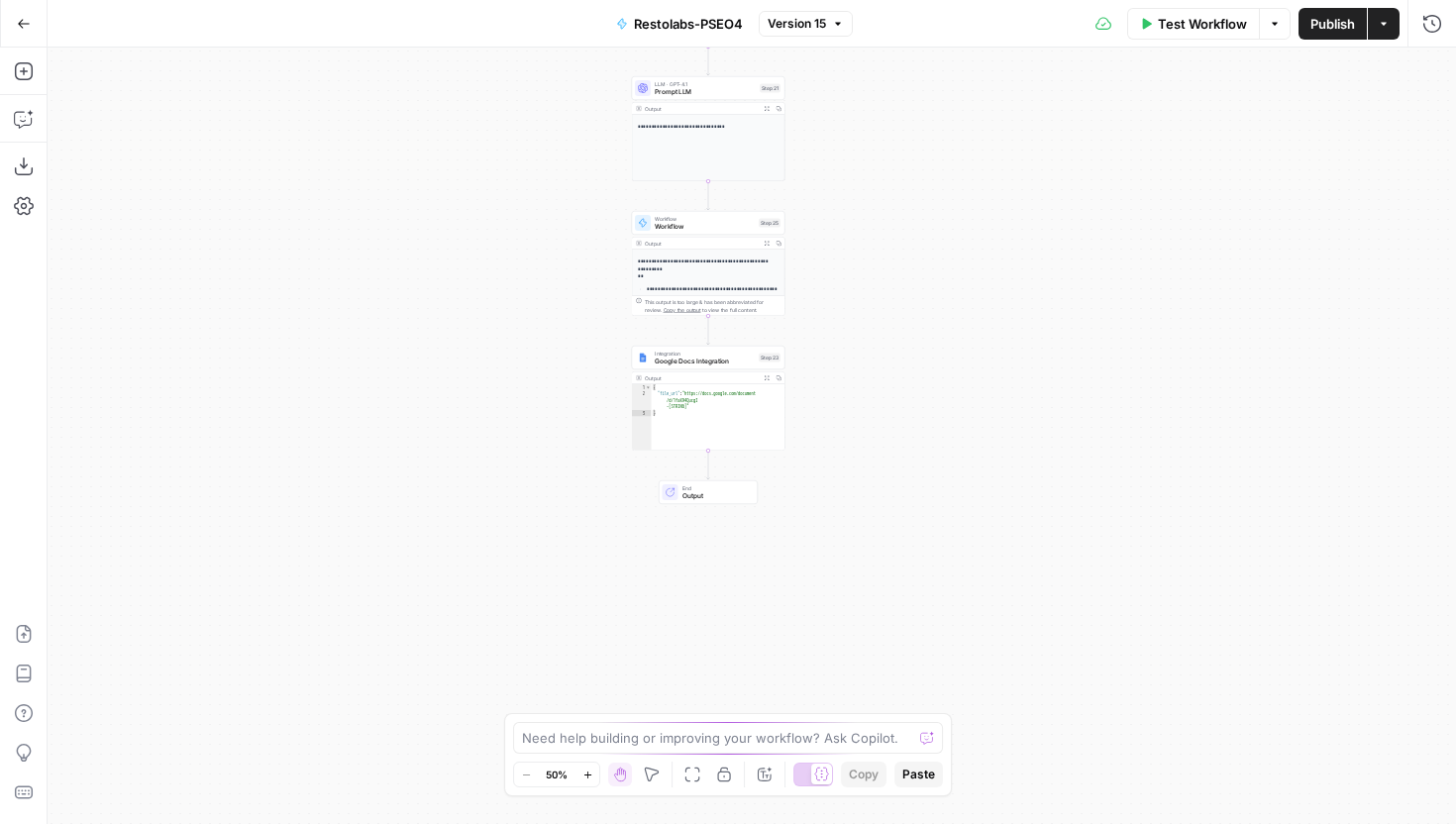 click on "Test Workflow Options Publish Actions Run History" at bounding box center (1155, 23) 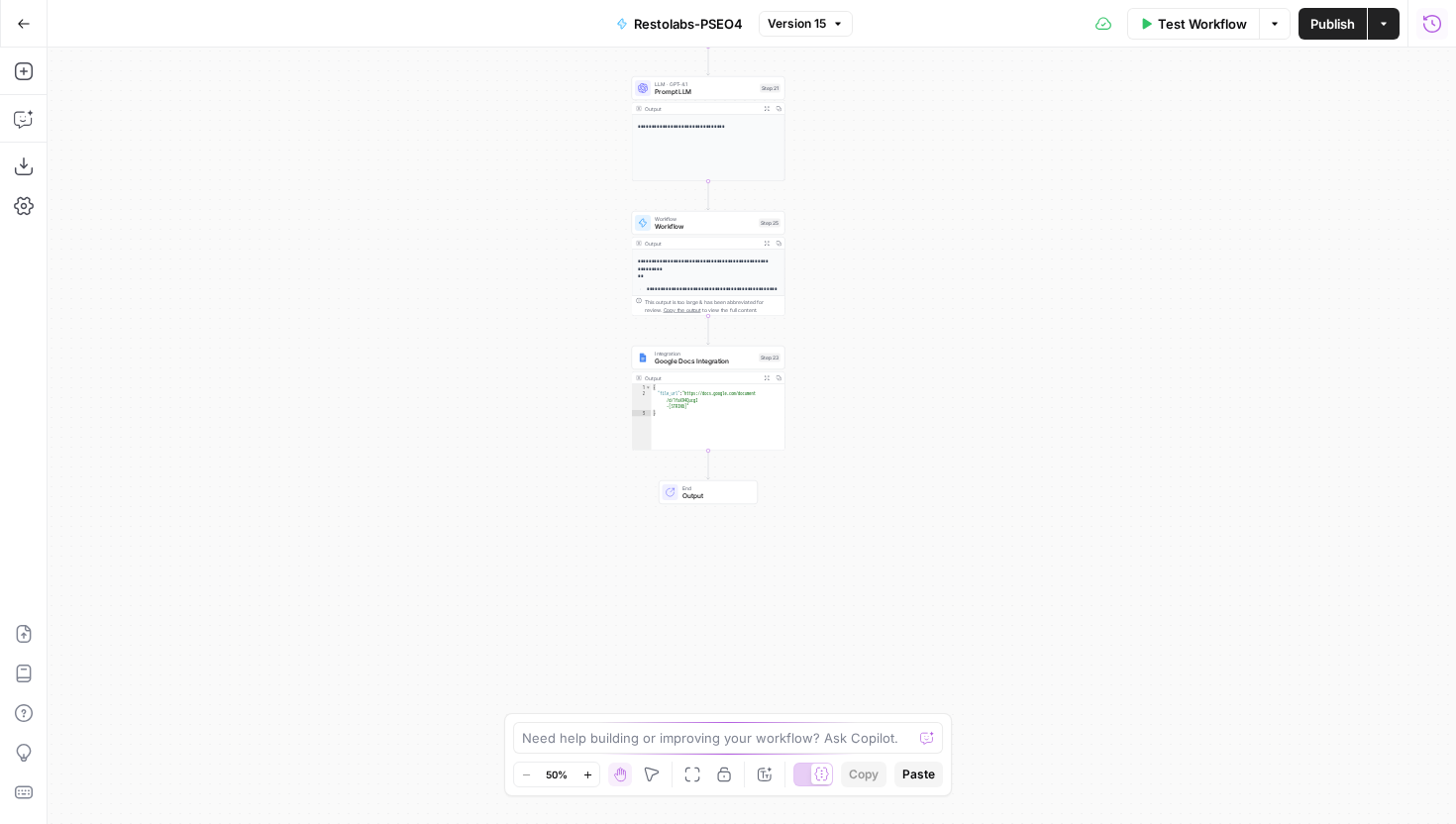 click on "Run History" at bounding box center (1432, 24) 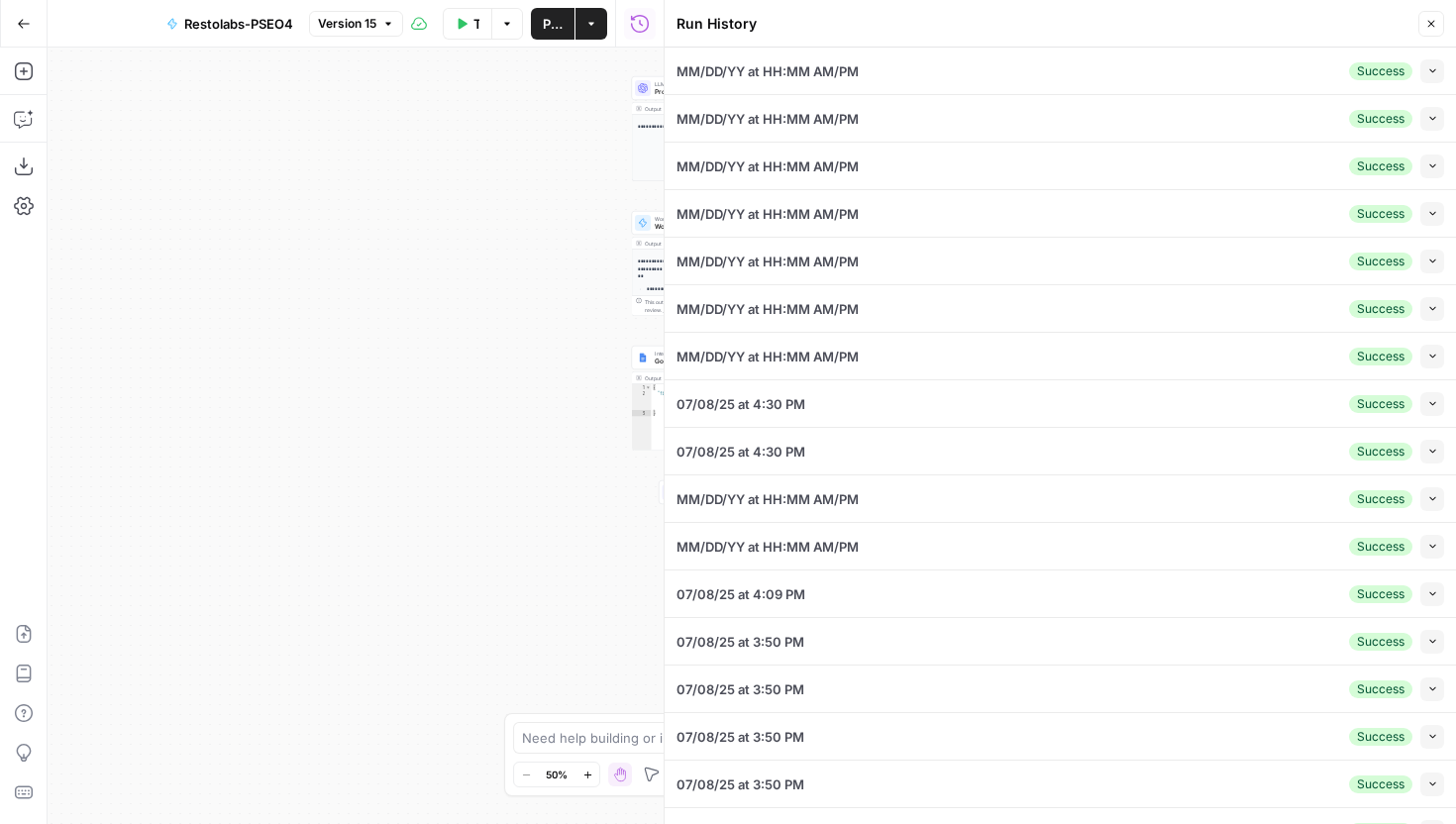 click 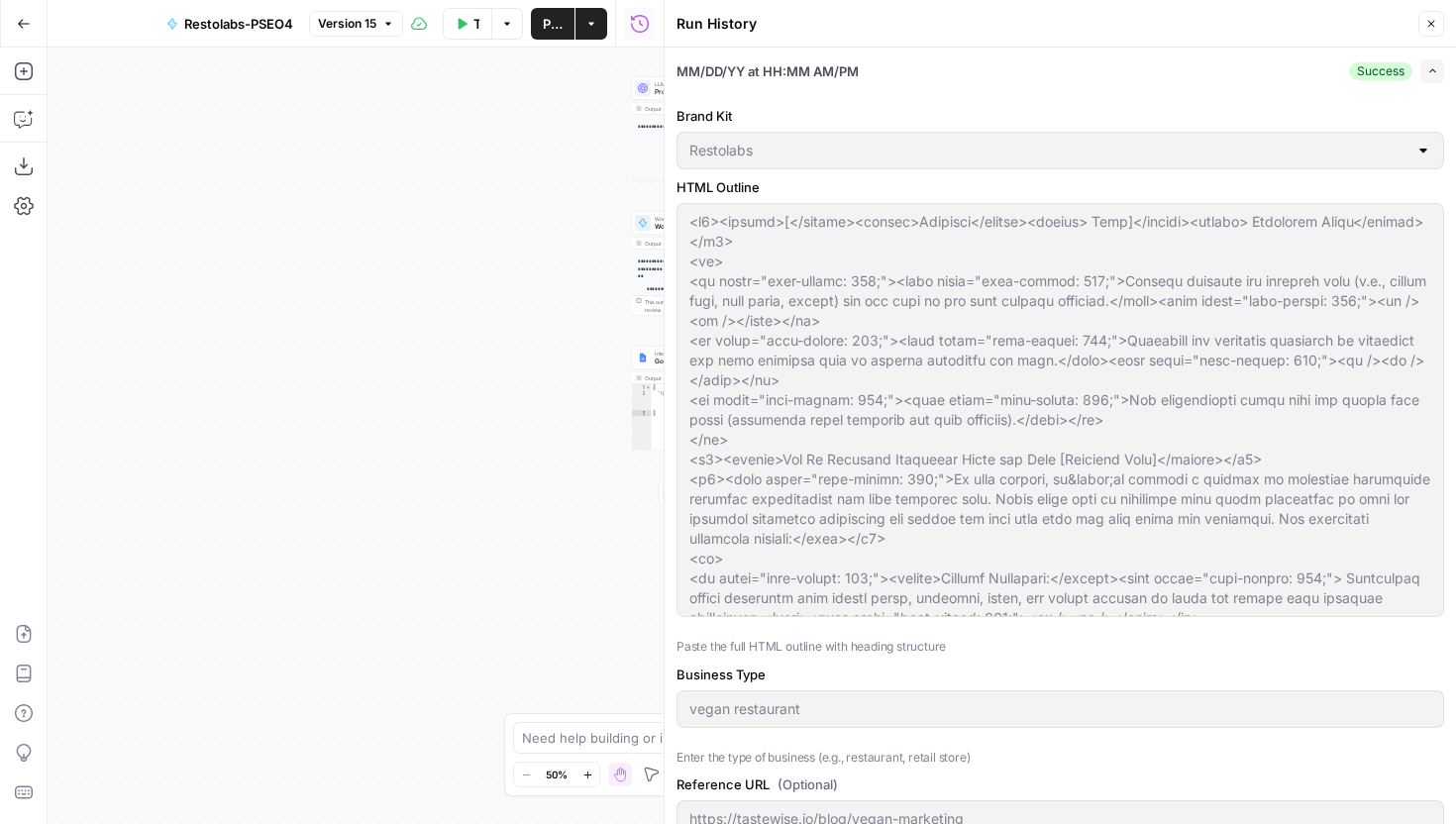 click at bounding box center (1060, 410) 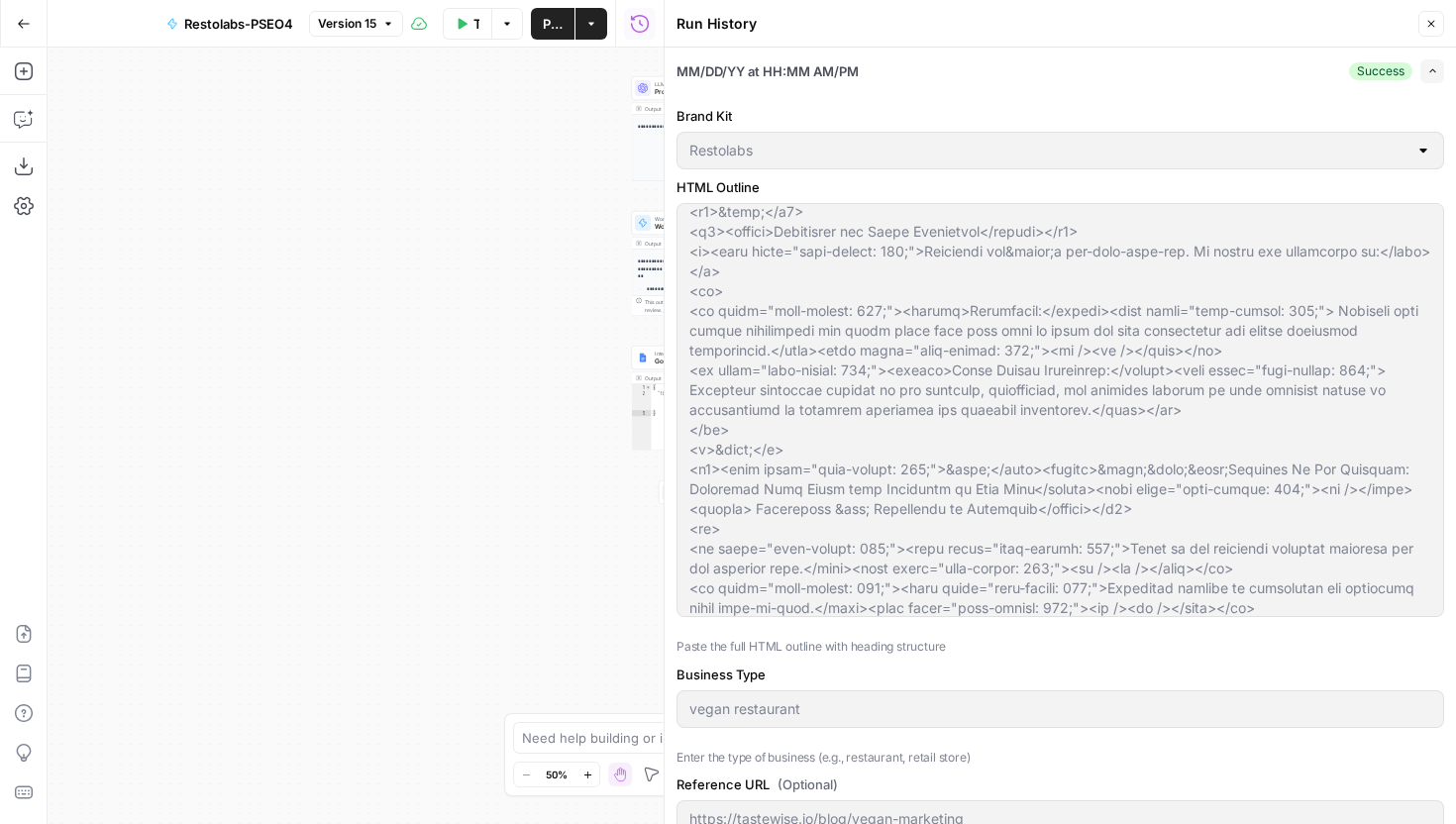 scroll, scrollTop: 1347, scrollLeft: 0, axis: vertical 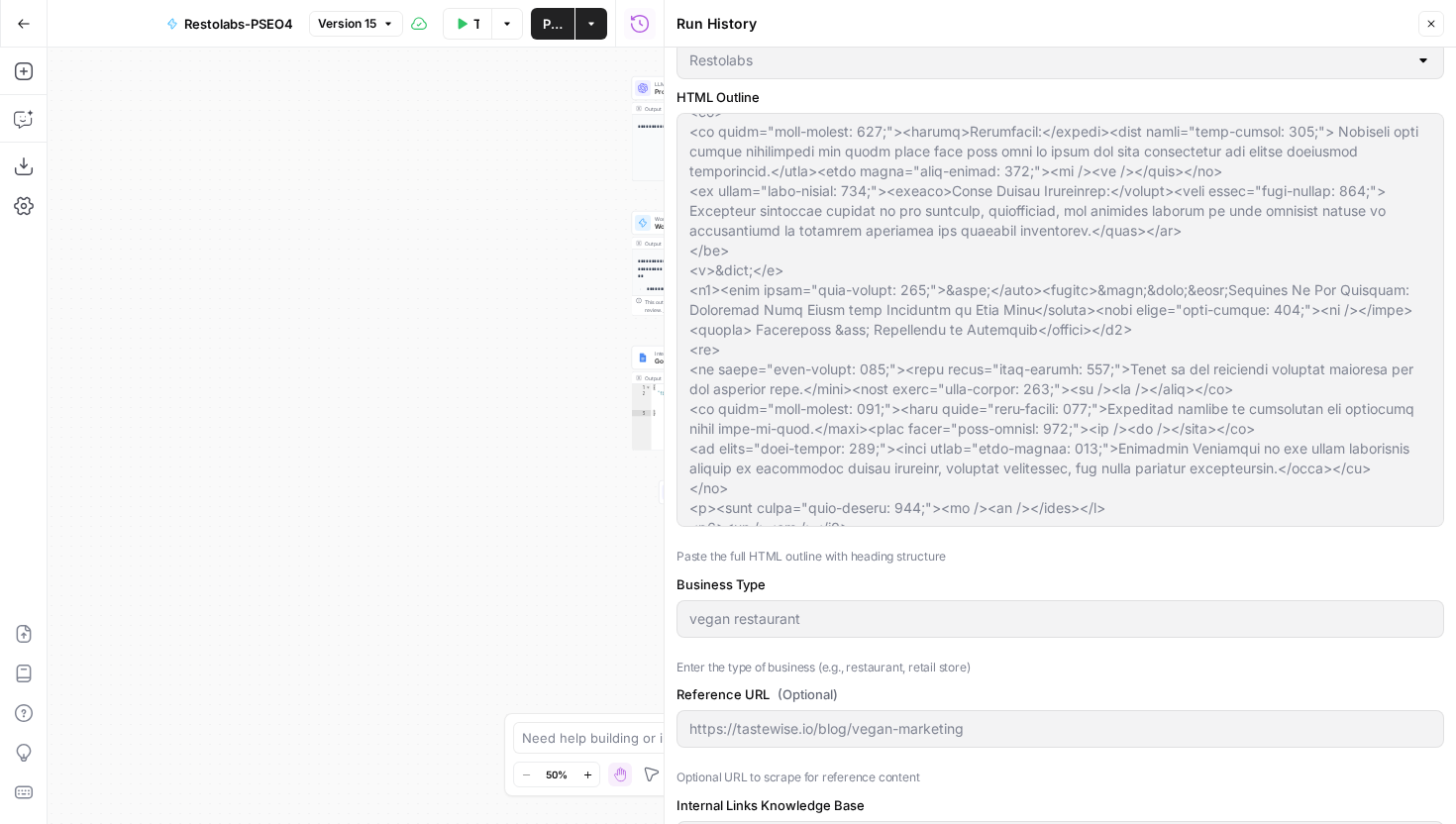 click on "HTML Outline Paste the full HTML outline with heading structure" at bounding box center (1060, 327) 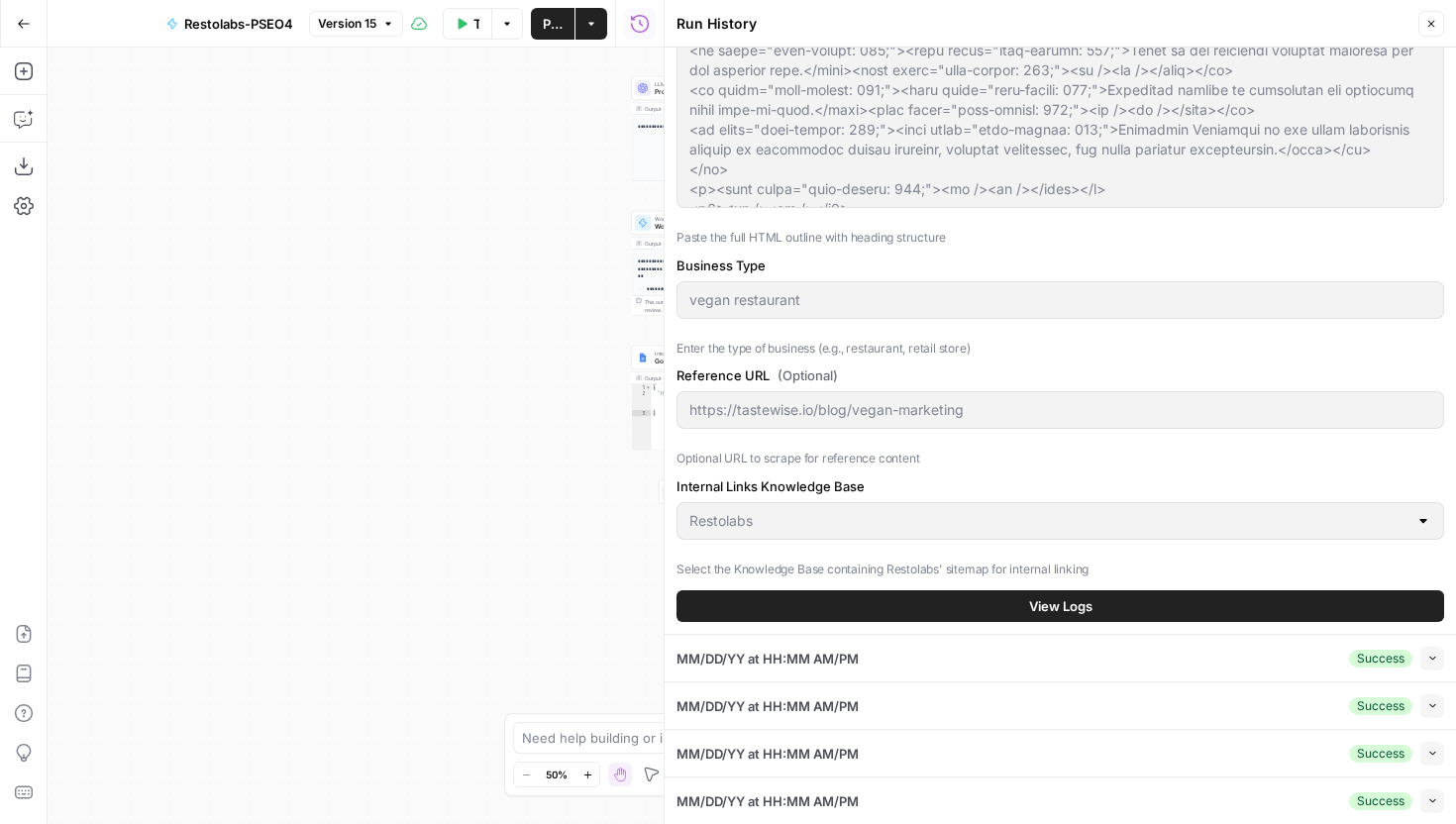 scroll, scrollTop: 0, scrollLeft: 0, axis: both 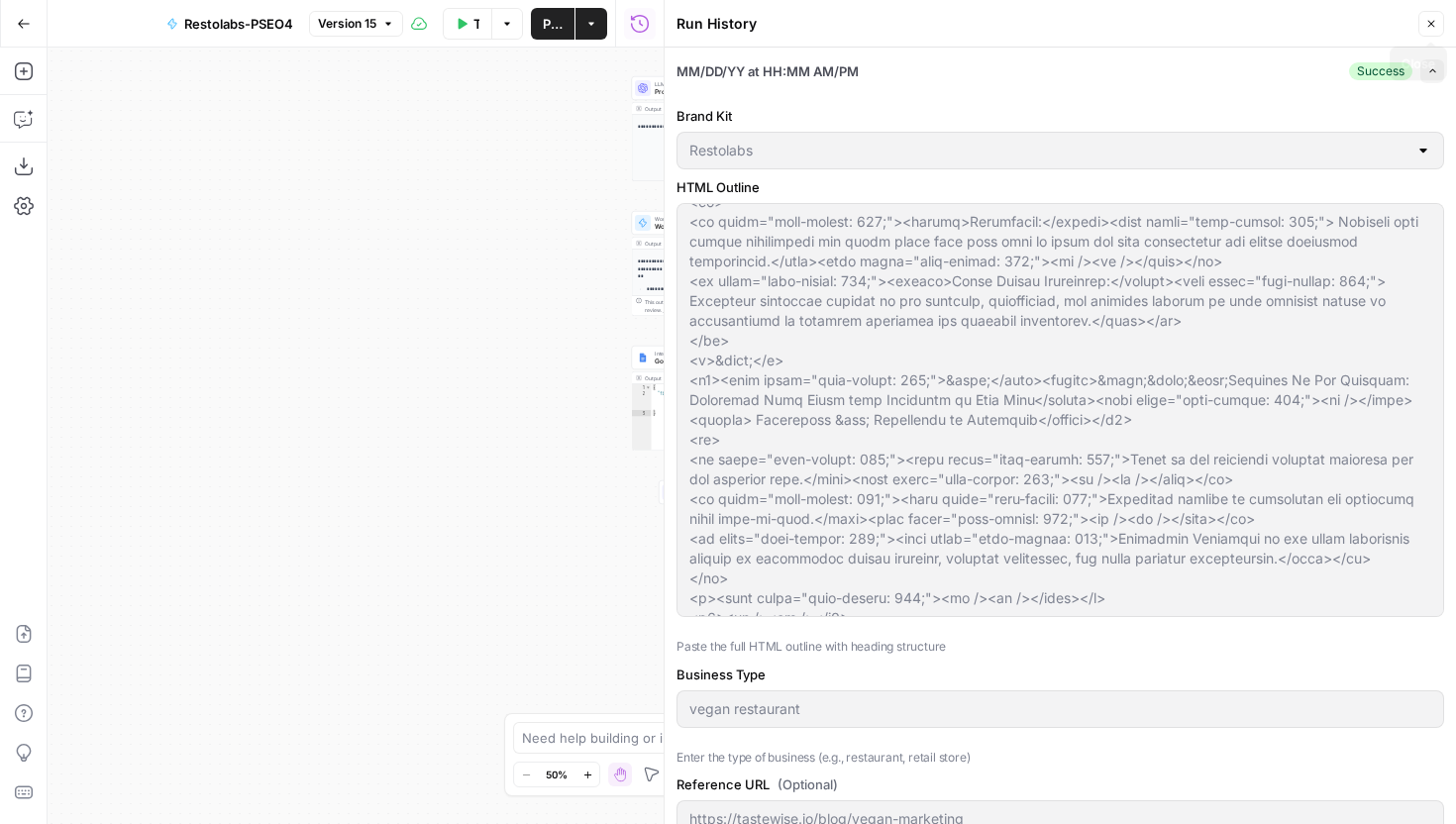 click 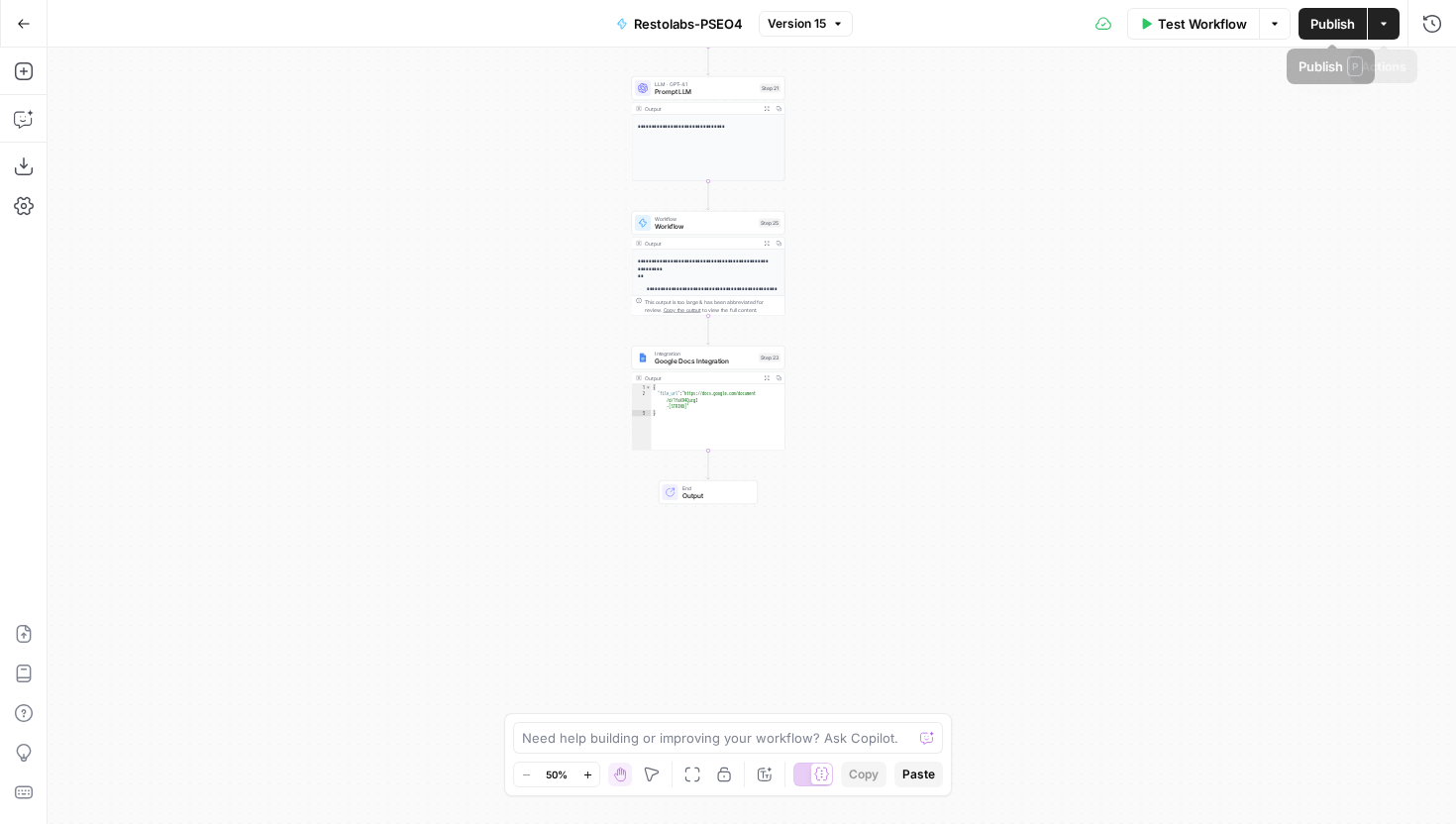 click on "Actions" at bounding box center [1384, 24] 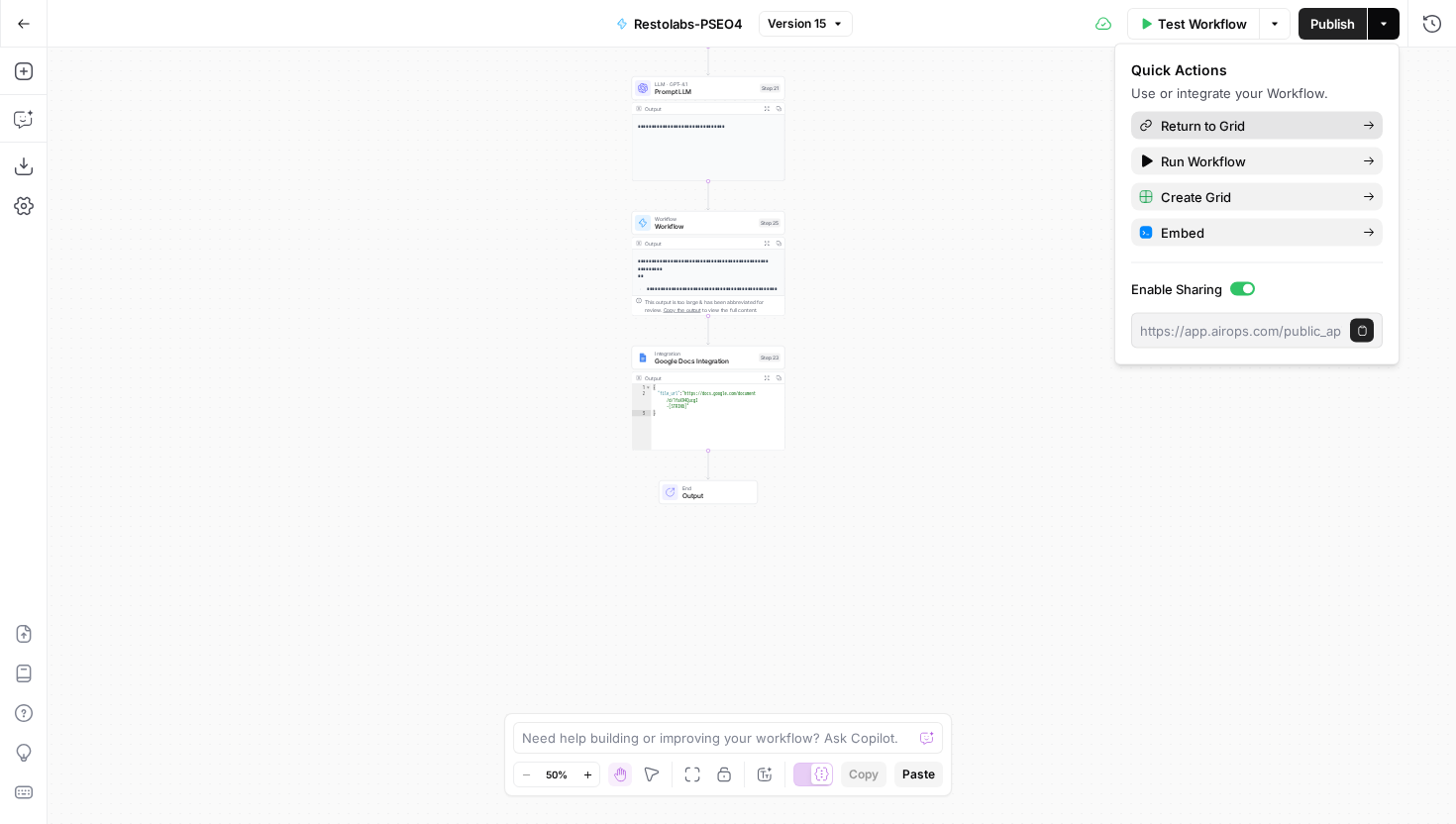 click on "Return to Grid" at bounding box center [1254, 126] 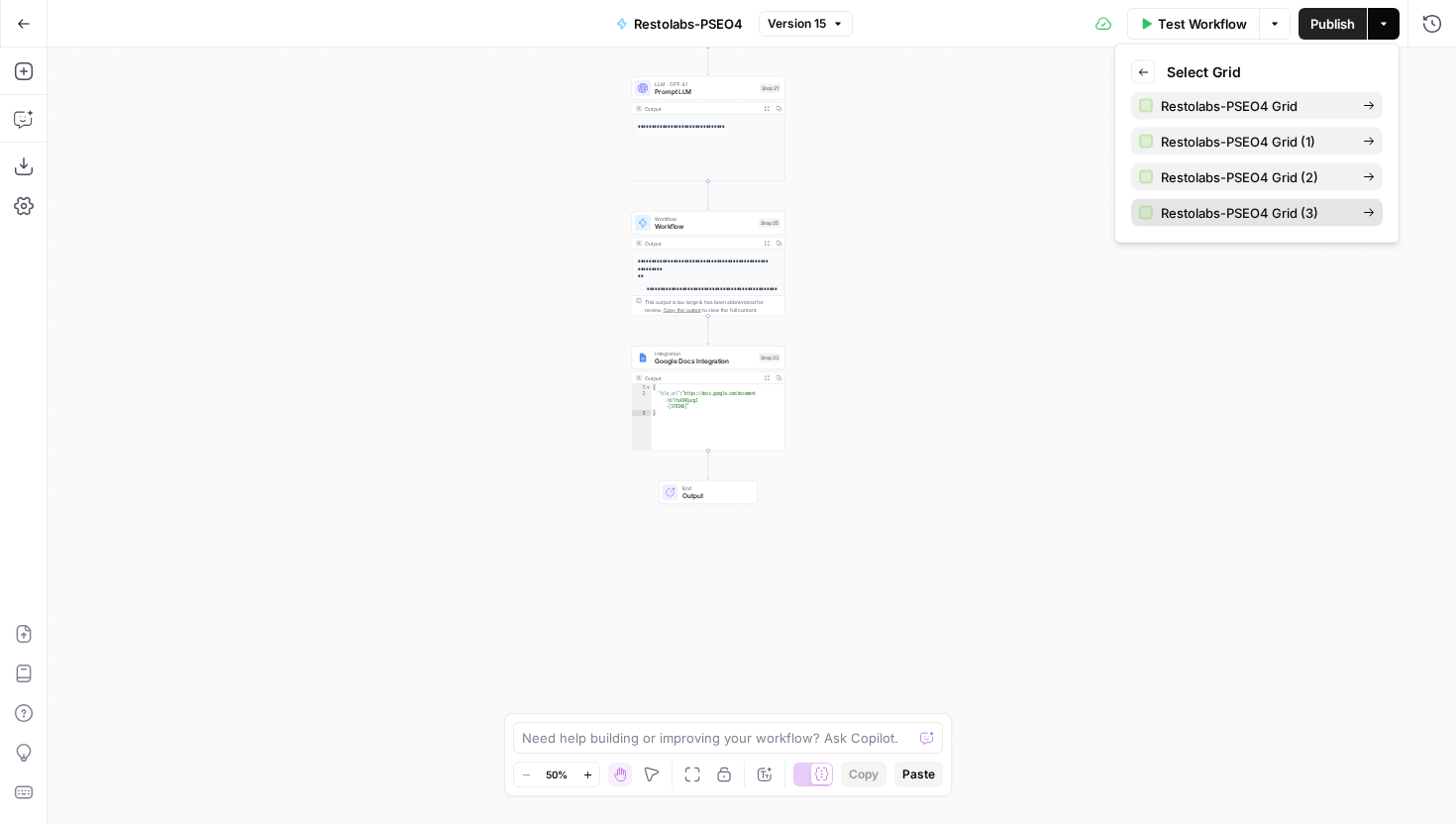 click on "Restolabs-PSEO4 Grid (3)" at bounding box center (1254, 213) 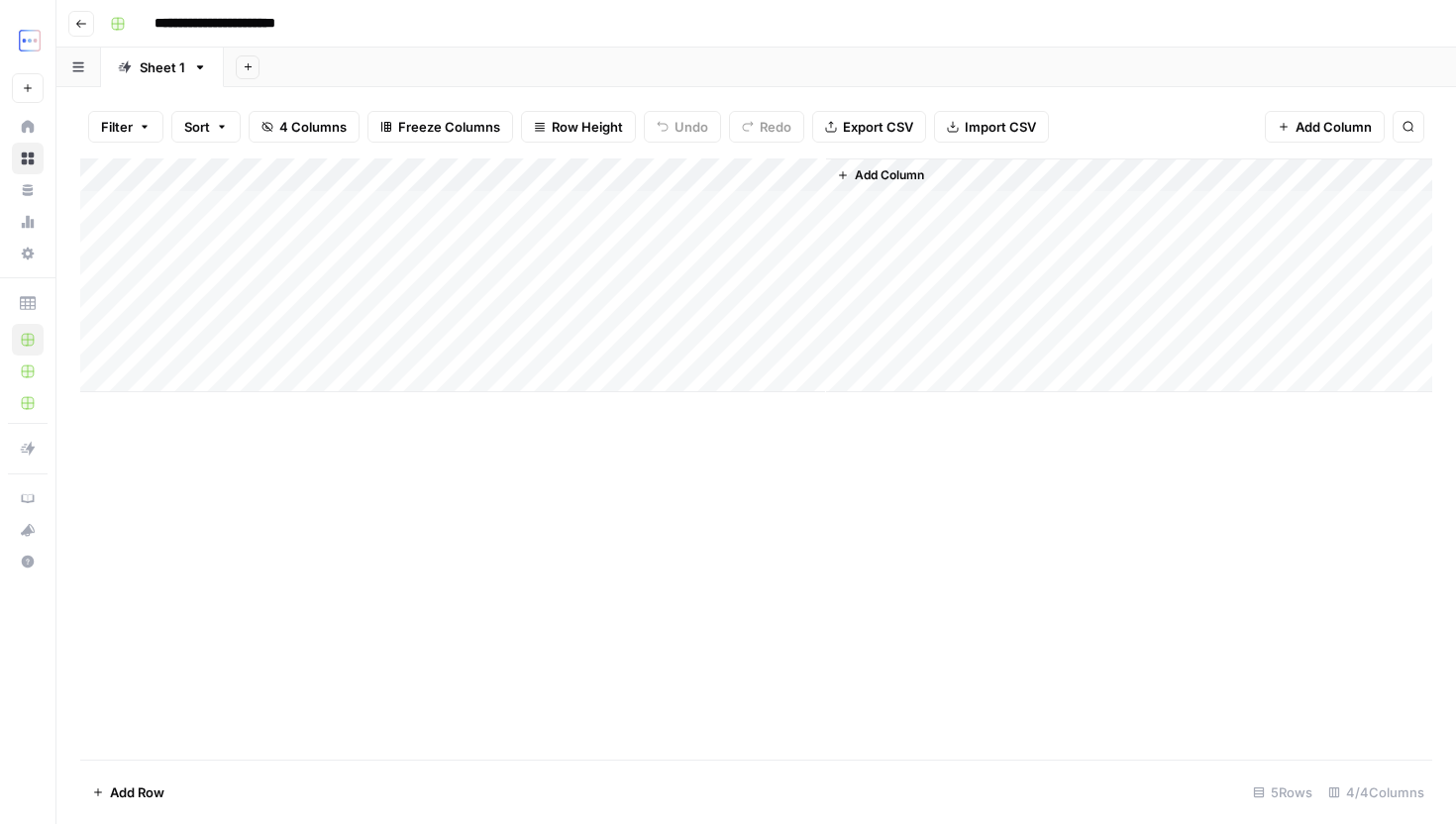 click on "Add Column" at bounding box center [756, 275] 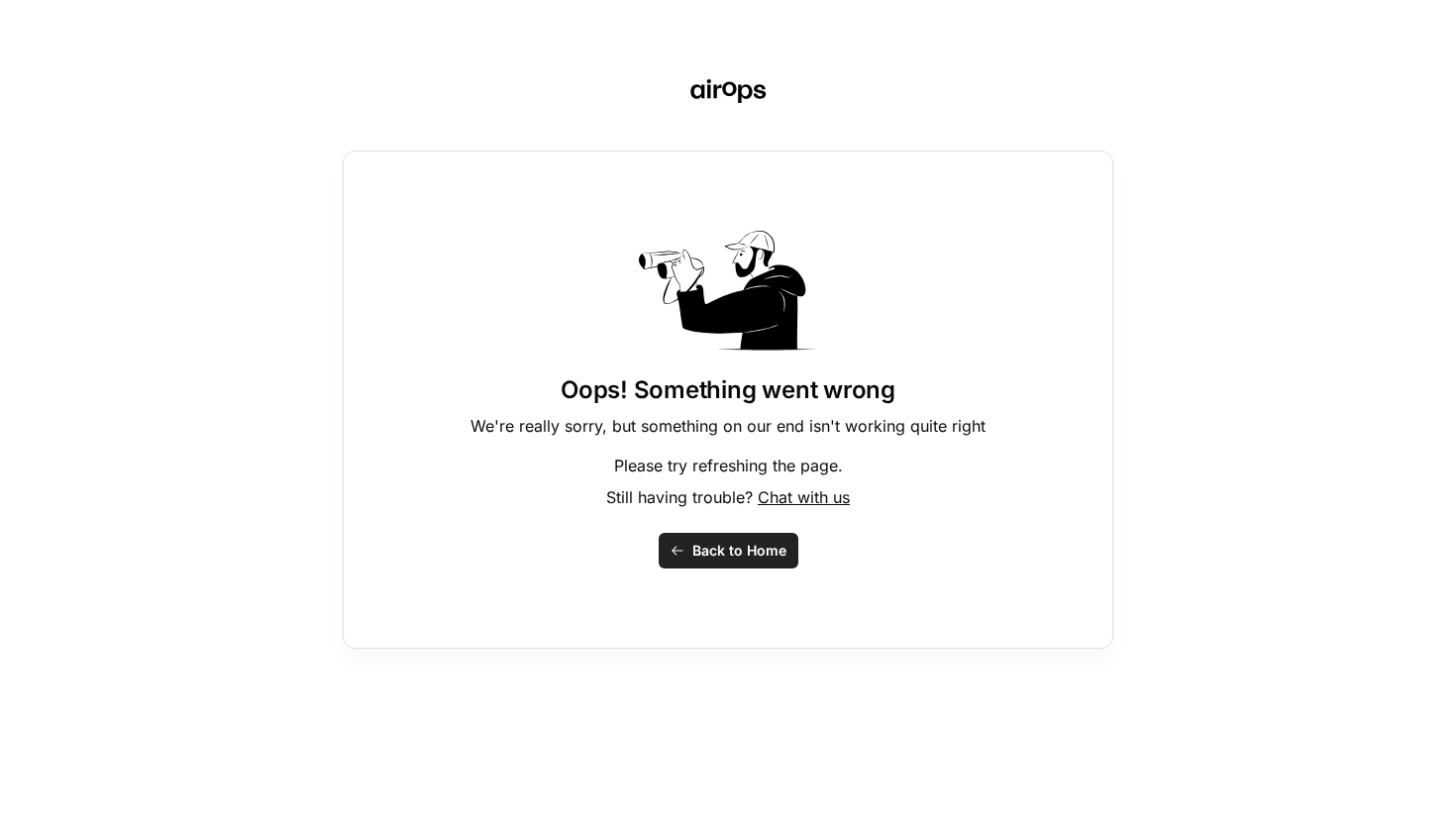 click on "Back to Home" at bounding box center (728, 551) 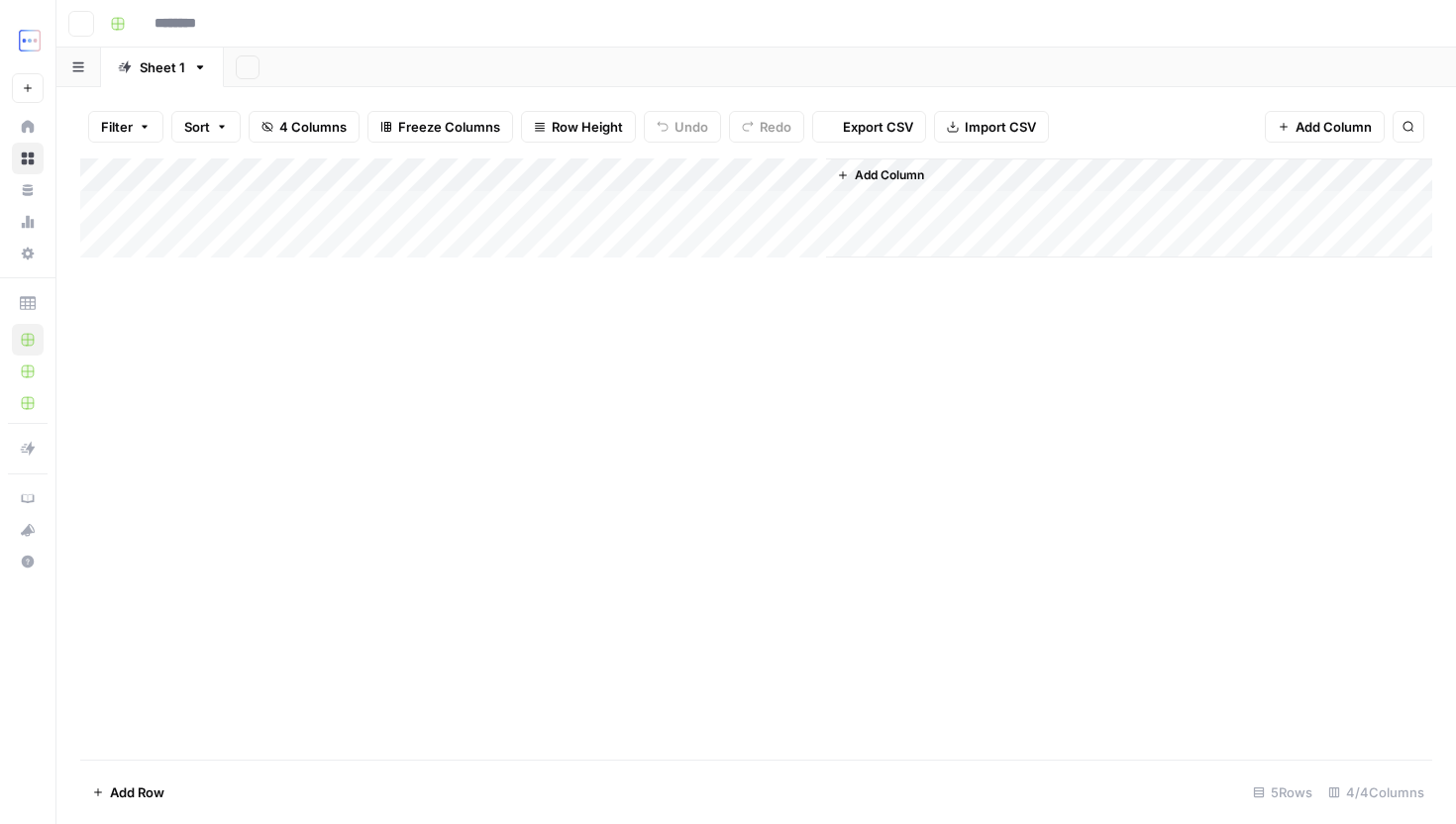 type on "**********" 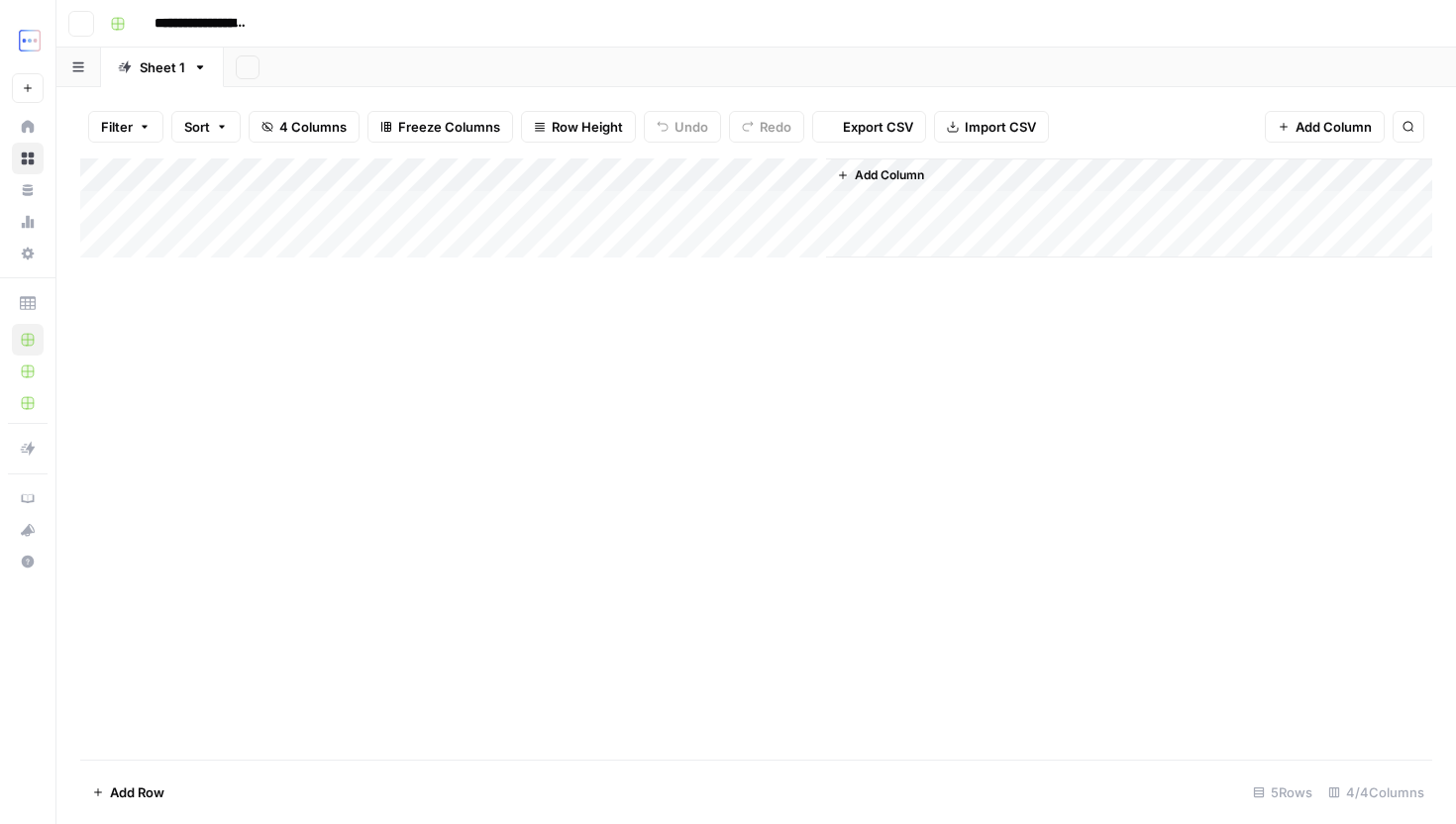 scroll, scrollTop: 0, scrollLeft: 0, axis: both 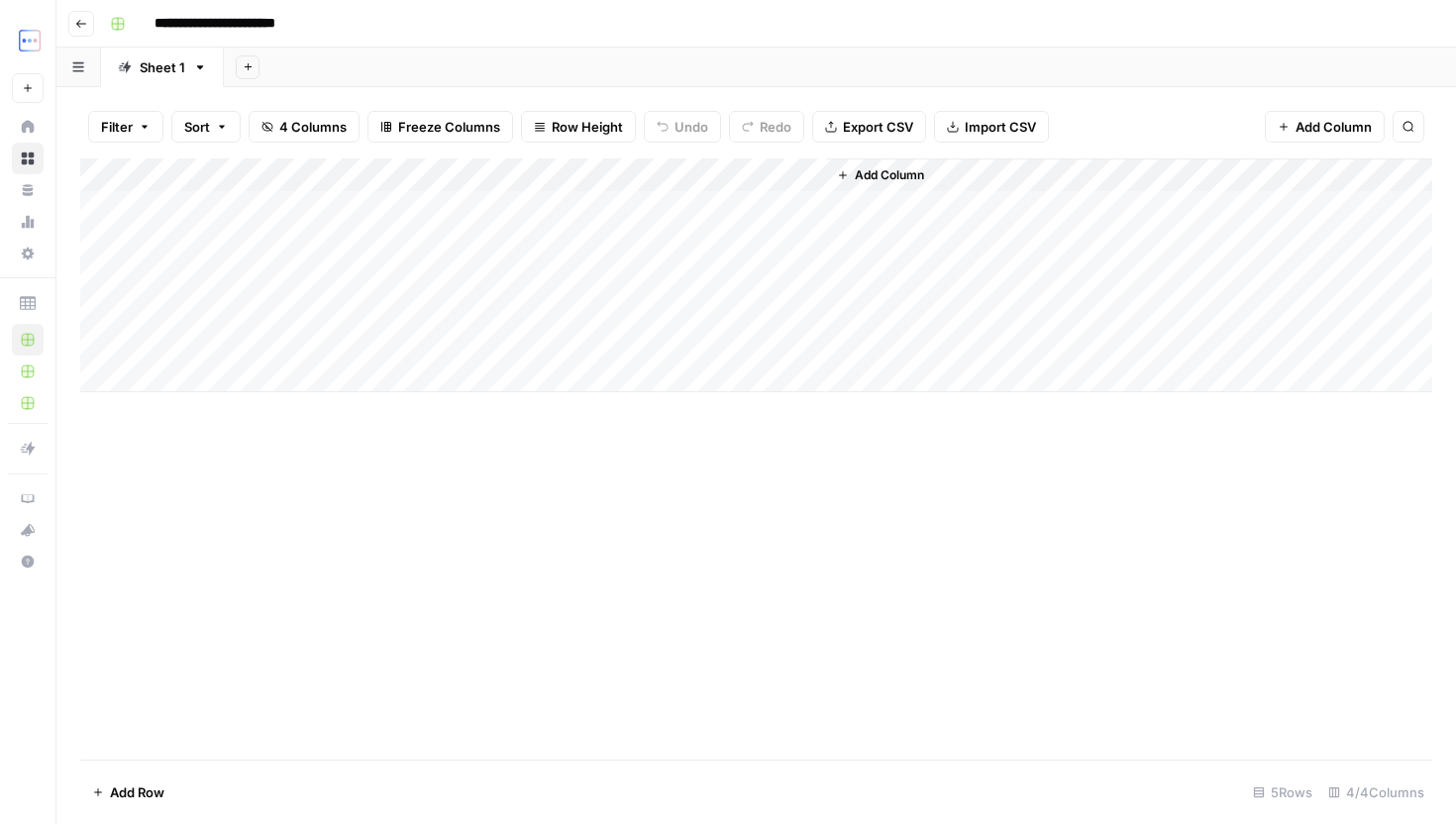 click on "Add Column" at bounding box center [756, 275] 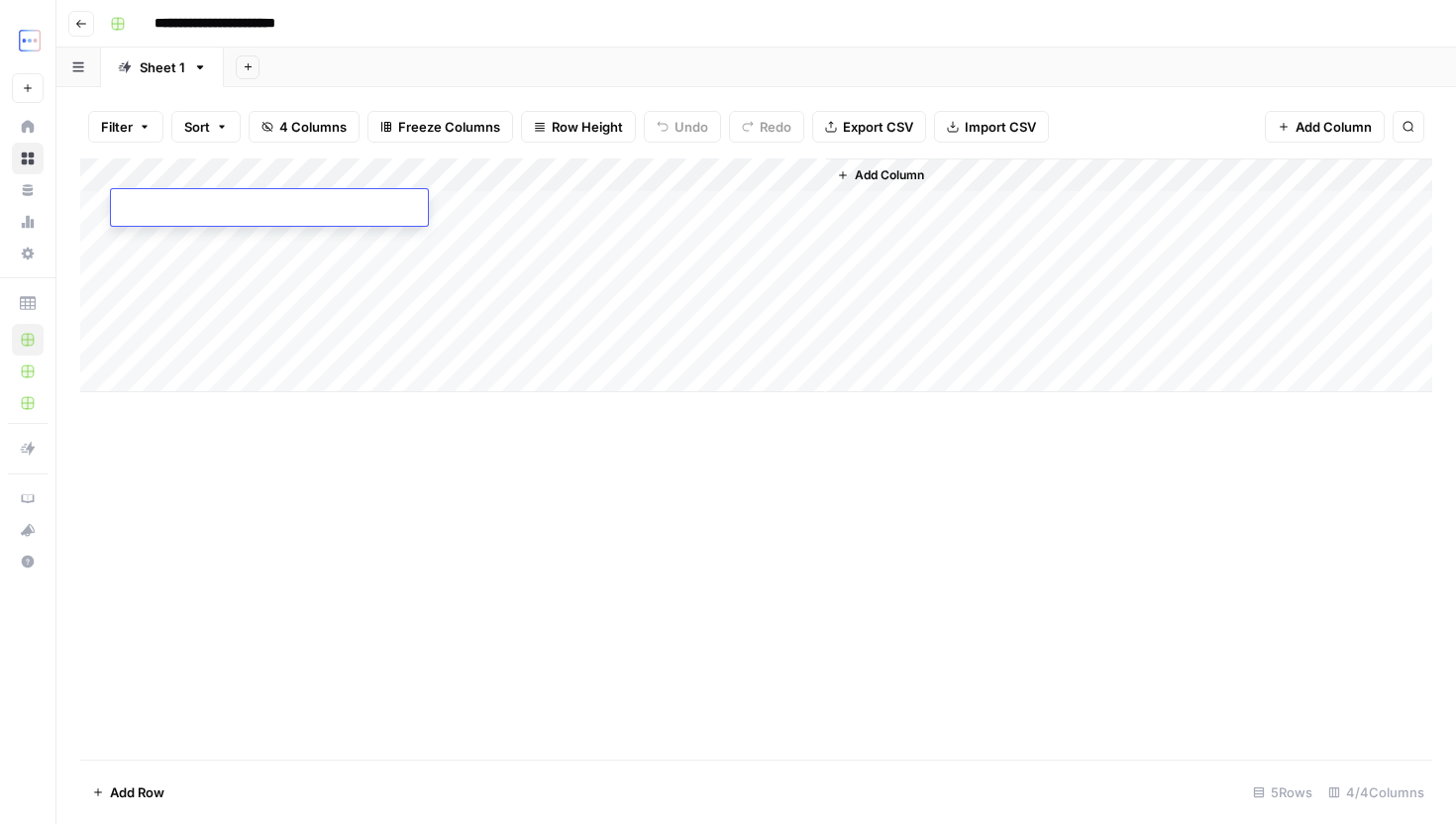 click at bounding box center (269, 209) 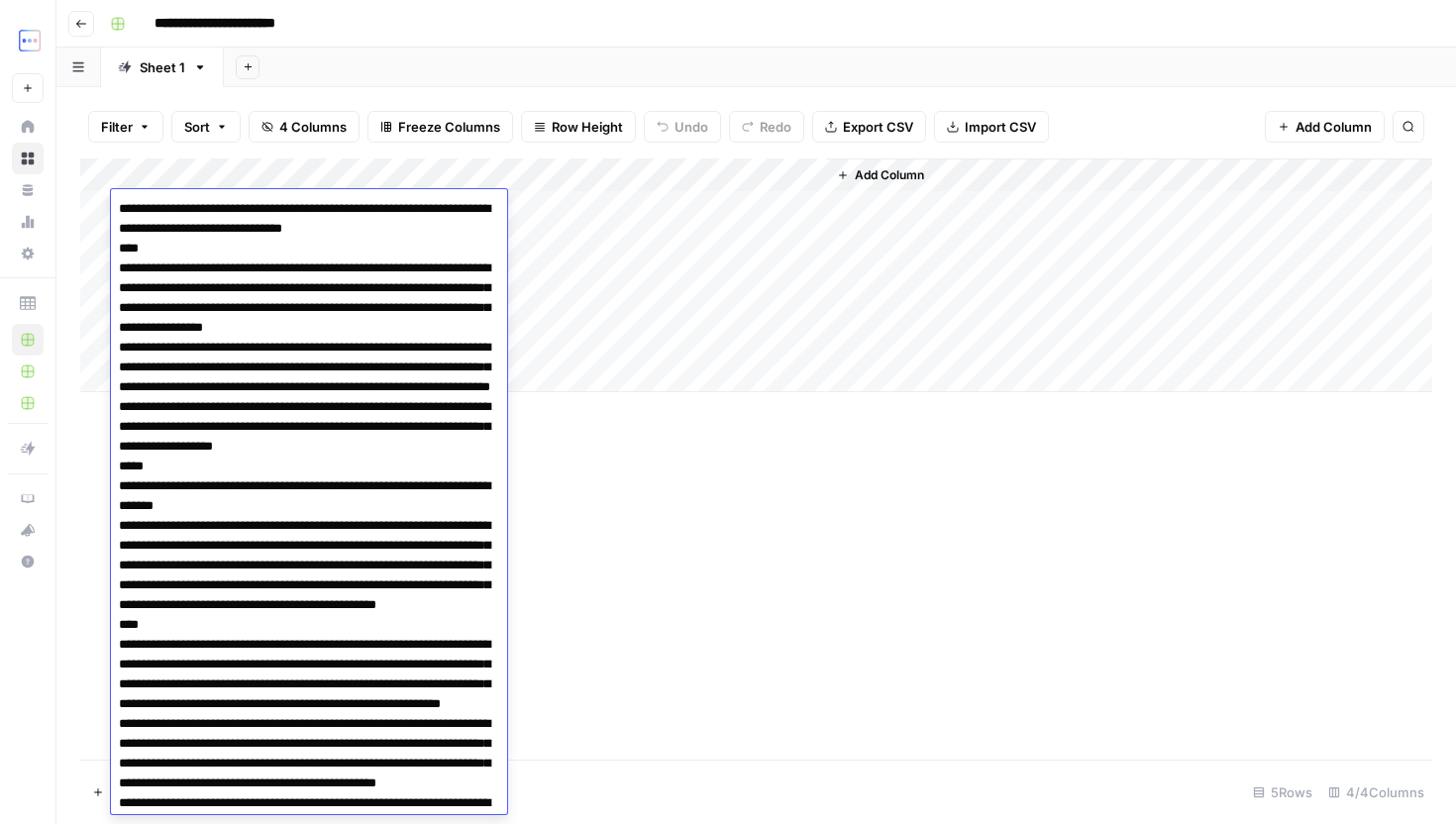 scroll, scrollTop: 2096, scrollLeft: 0, axis: vertical 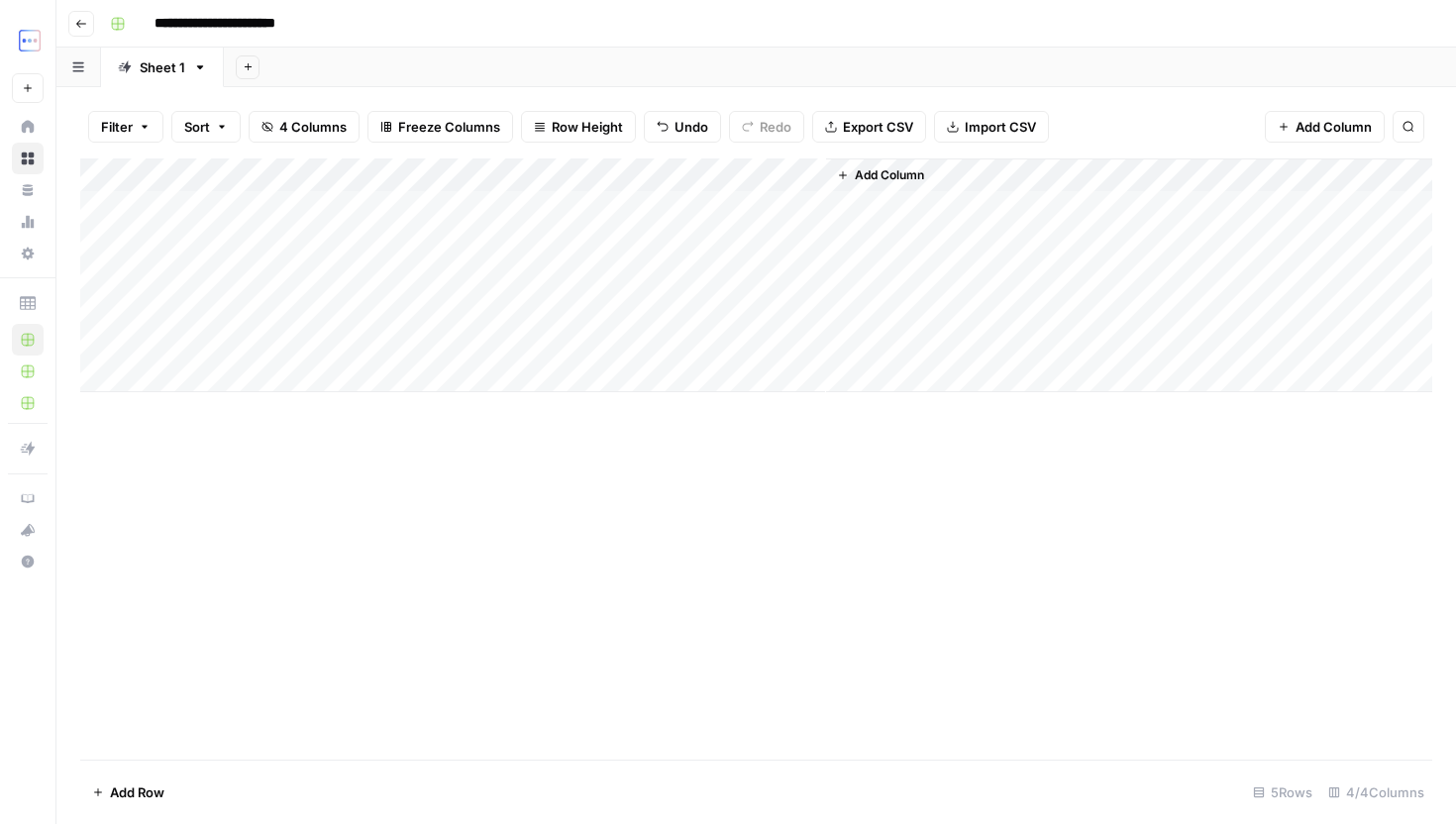 click on "Add Column" at bounding box center [756, 459] 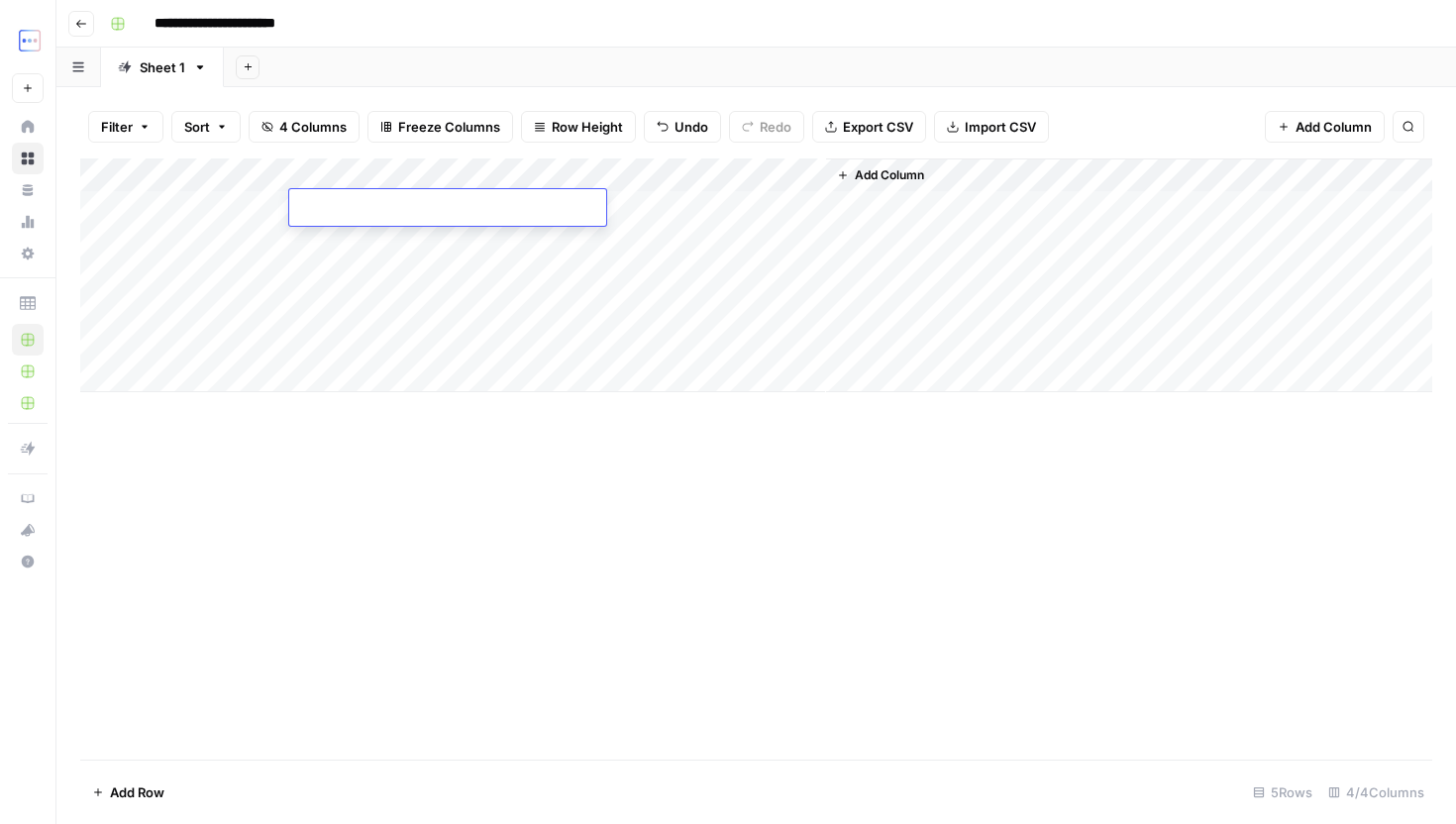 click at bounding box center [448, 209] 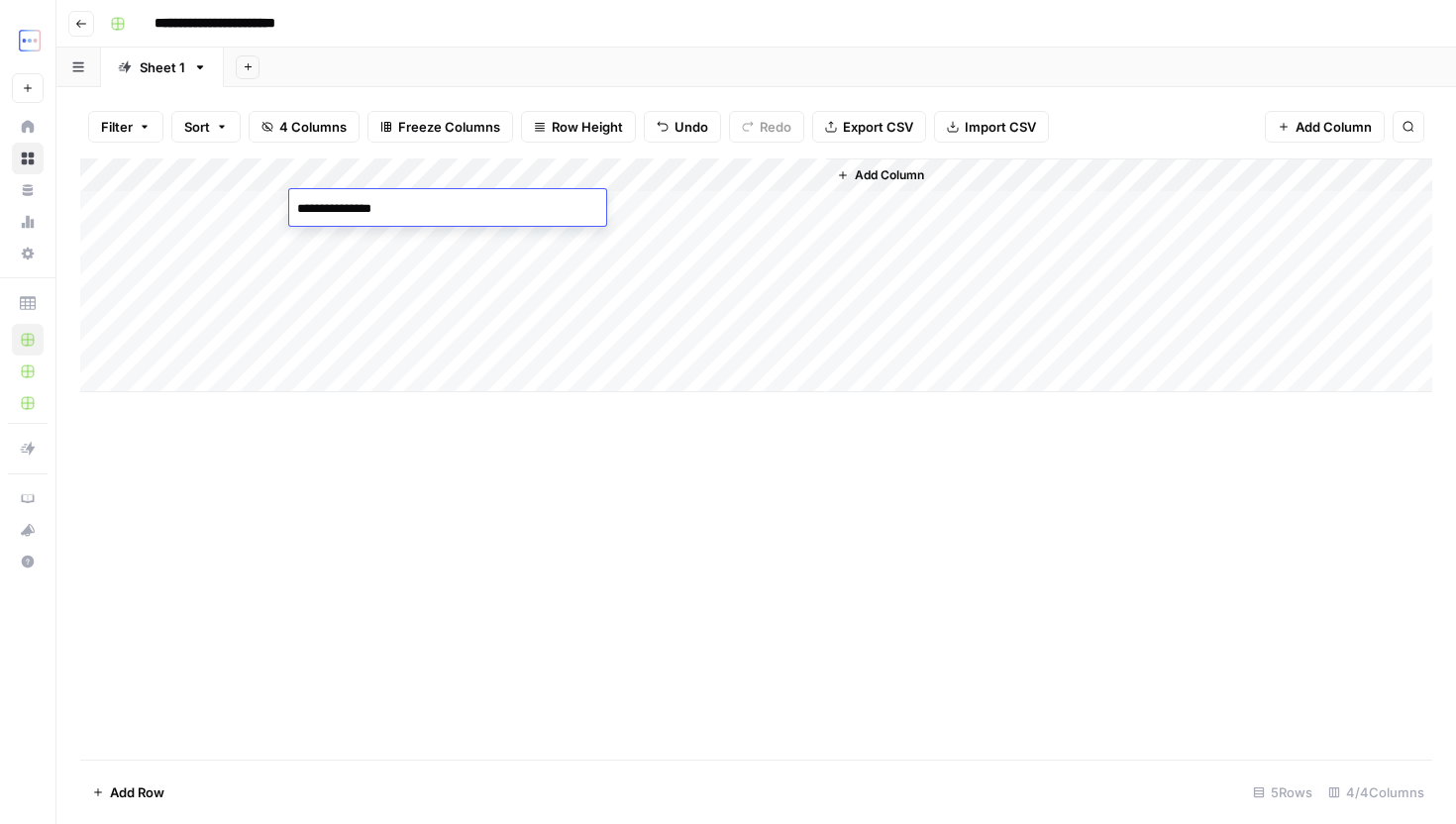 type on "**********" 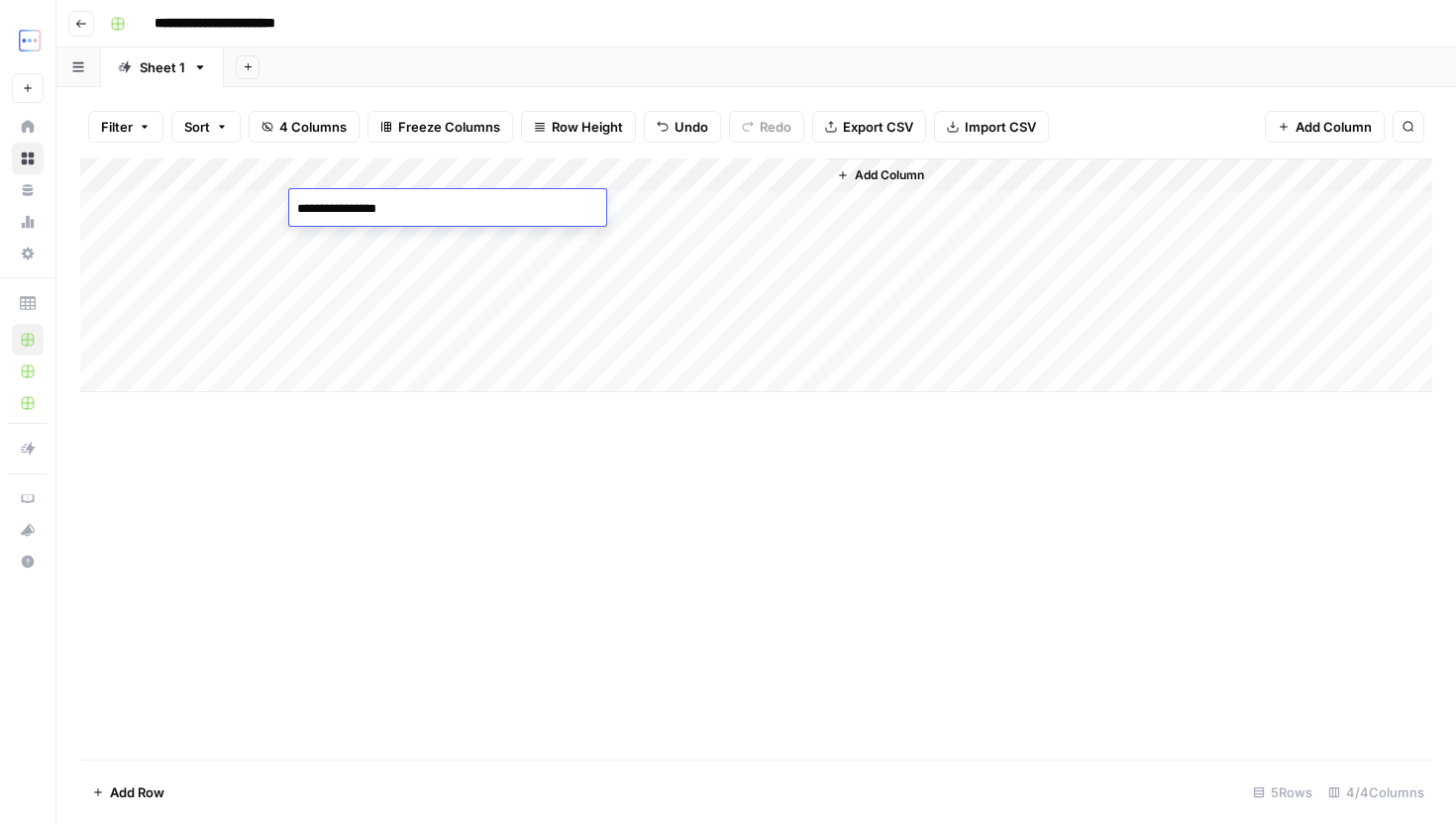 click on "Add Column" at bounding box center [756, 459] 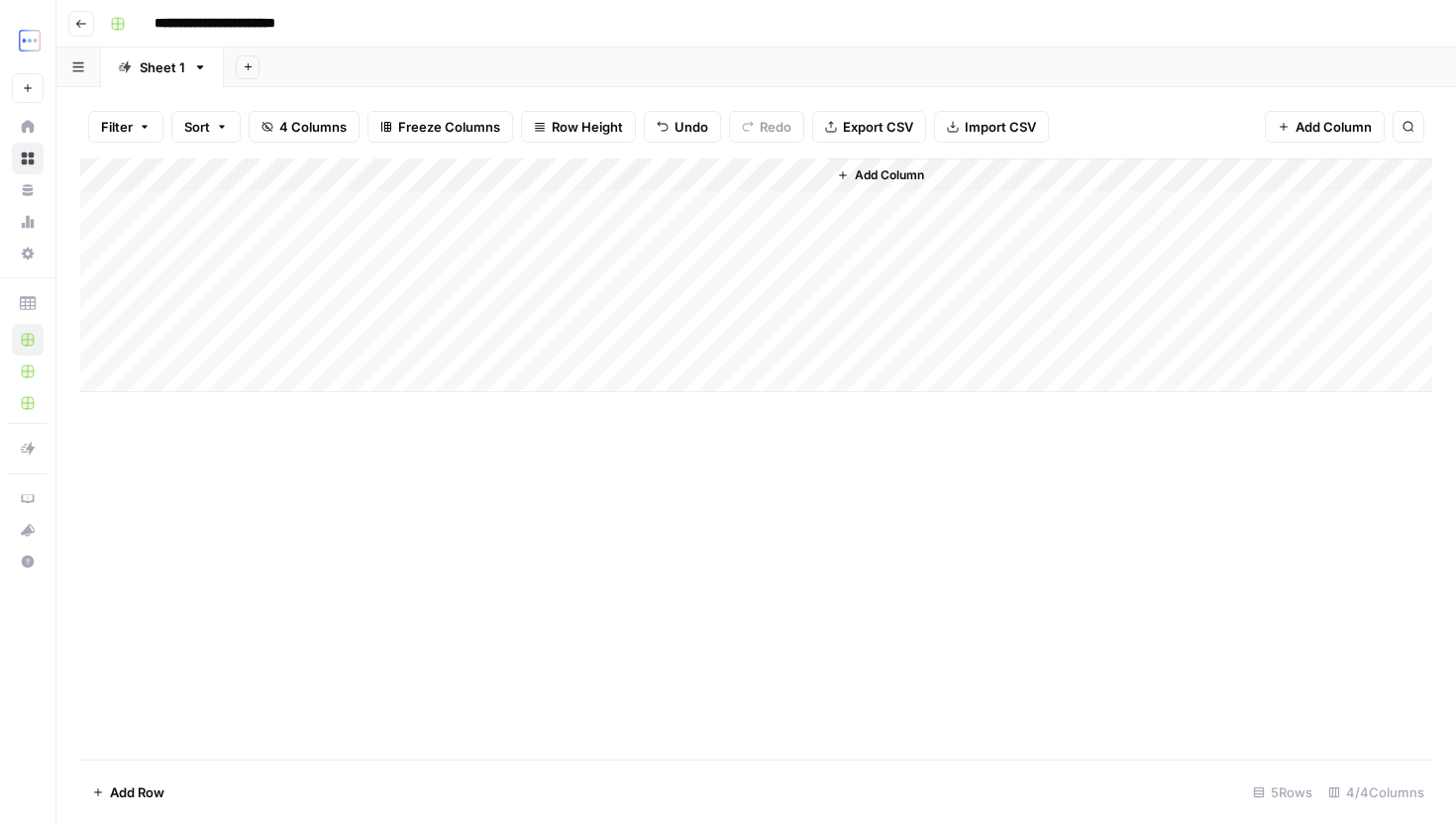 click on "Add Column" at bounding box center [756, 275] 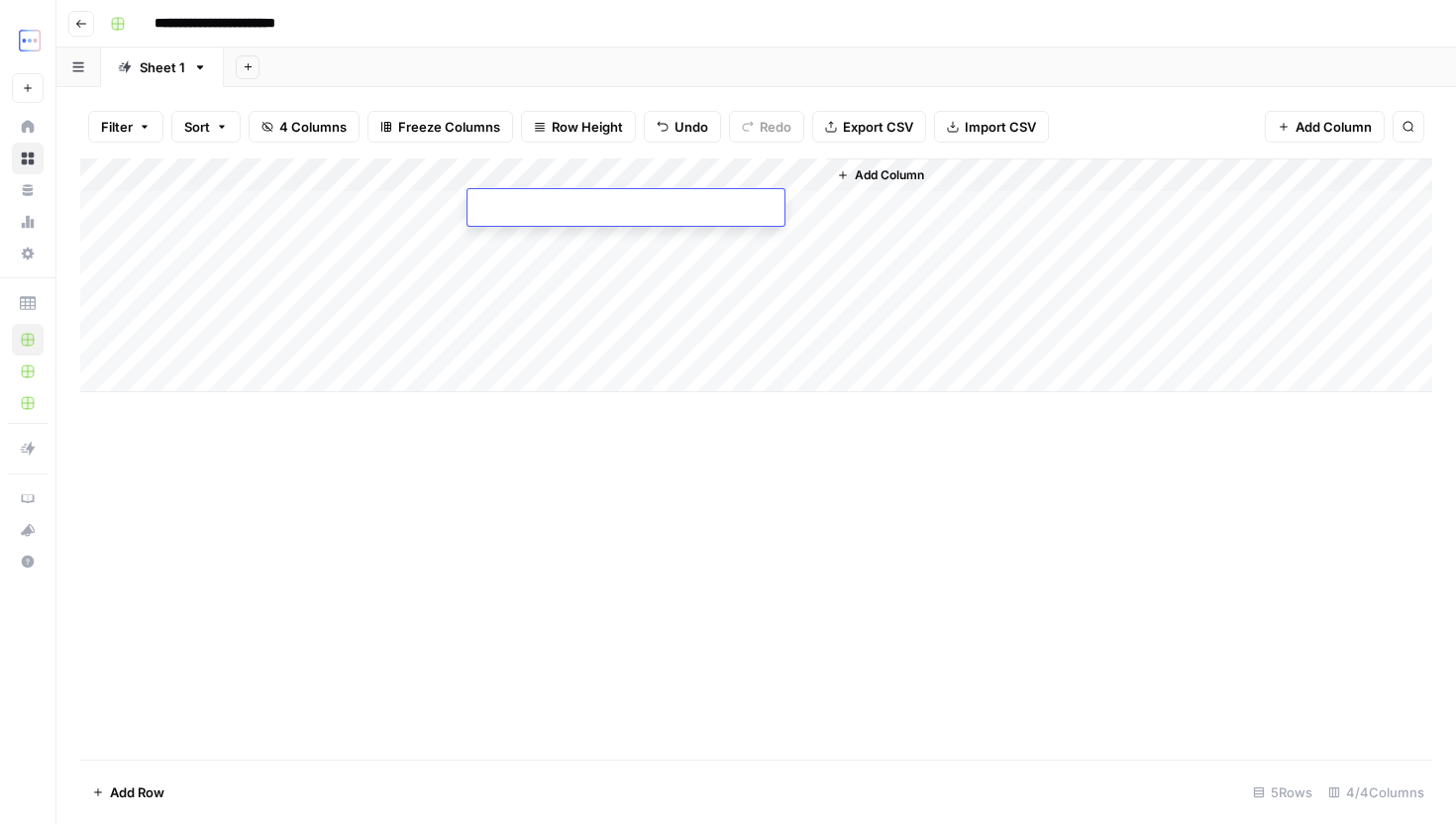 paste on "**********" 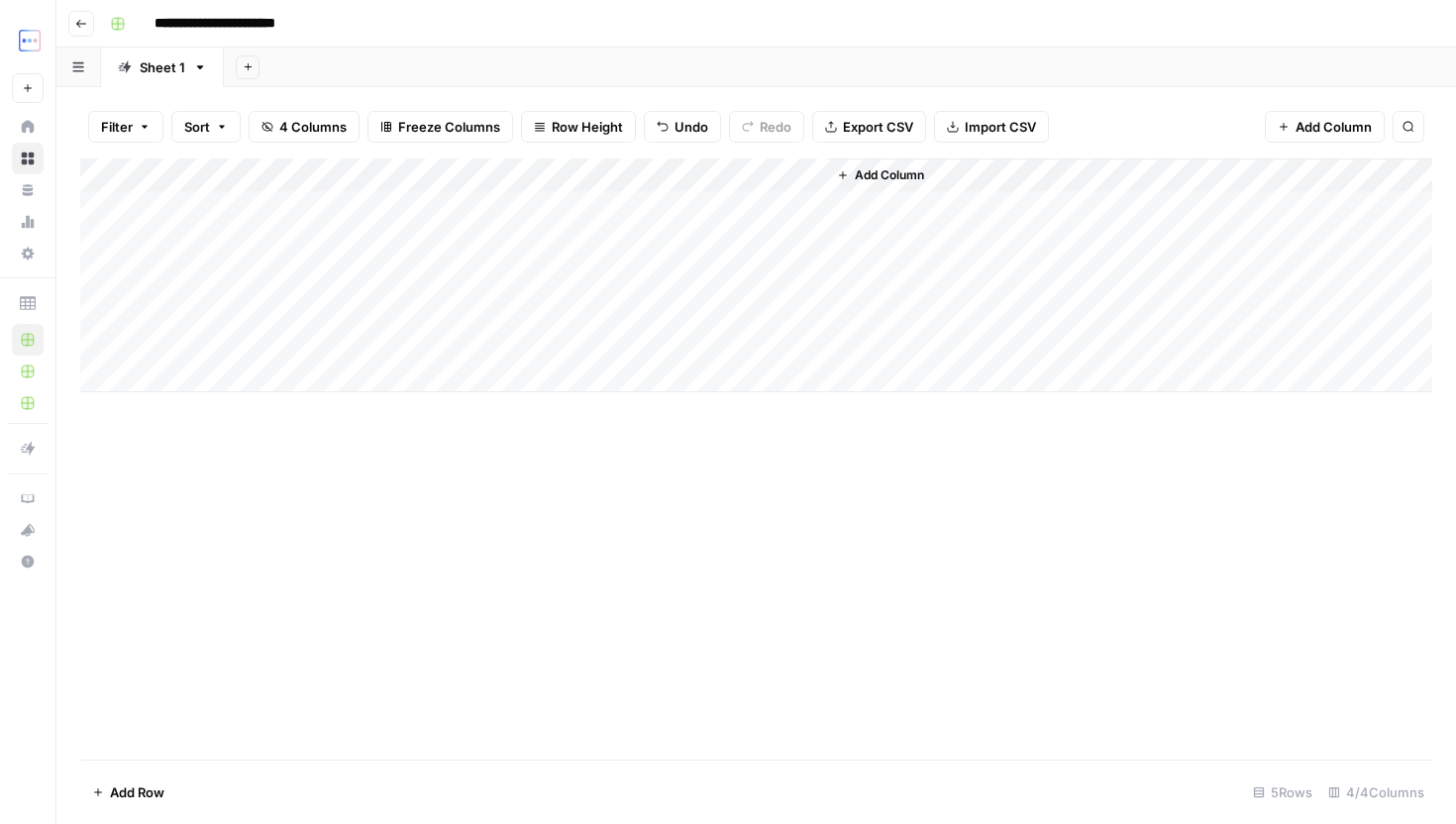 click on "Add Column" at bounding box center (756, 459) 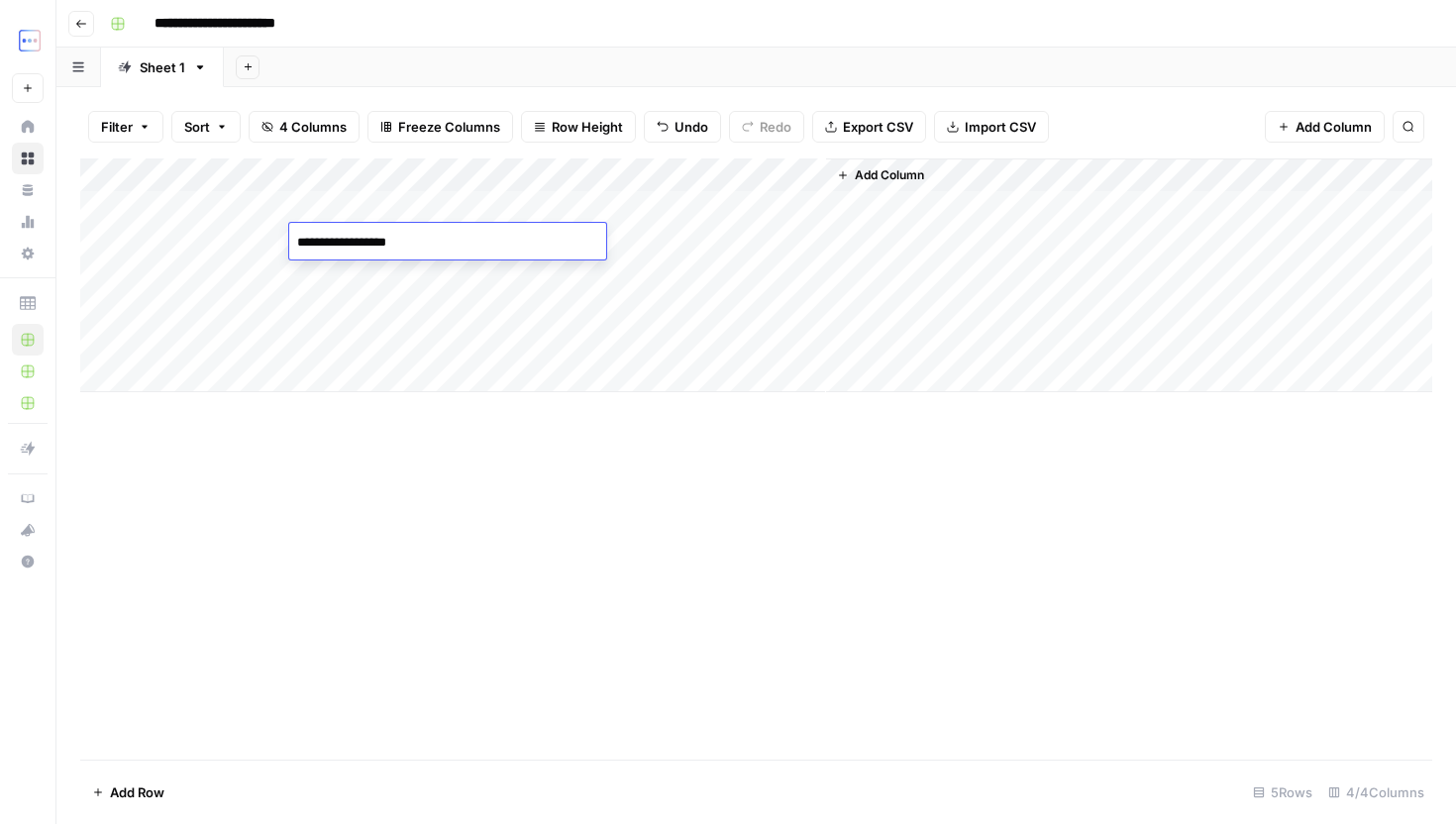 type on "**********" 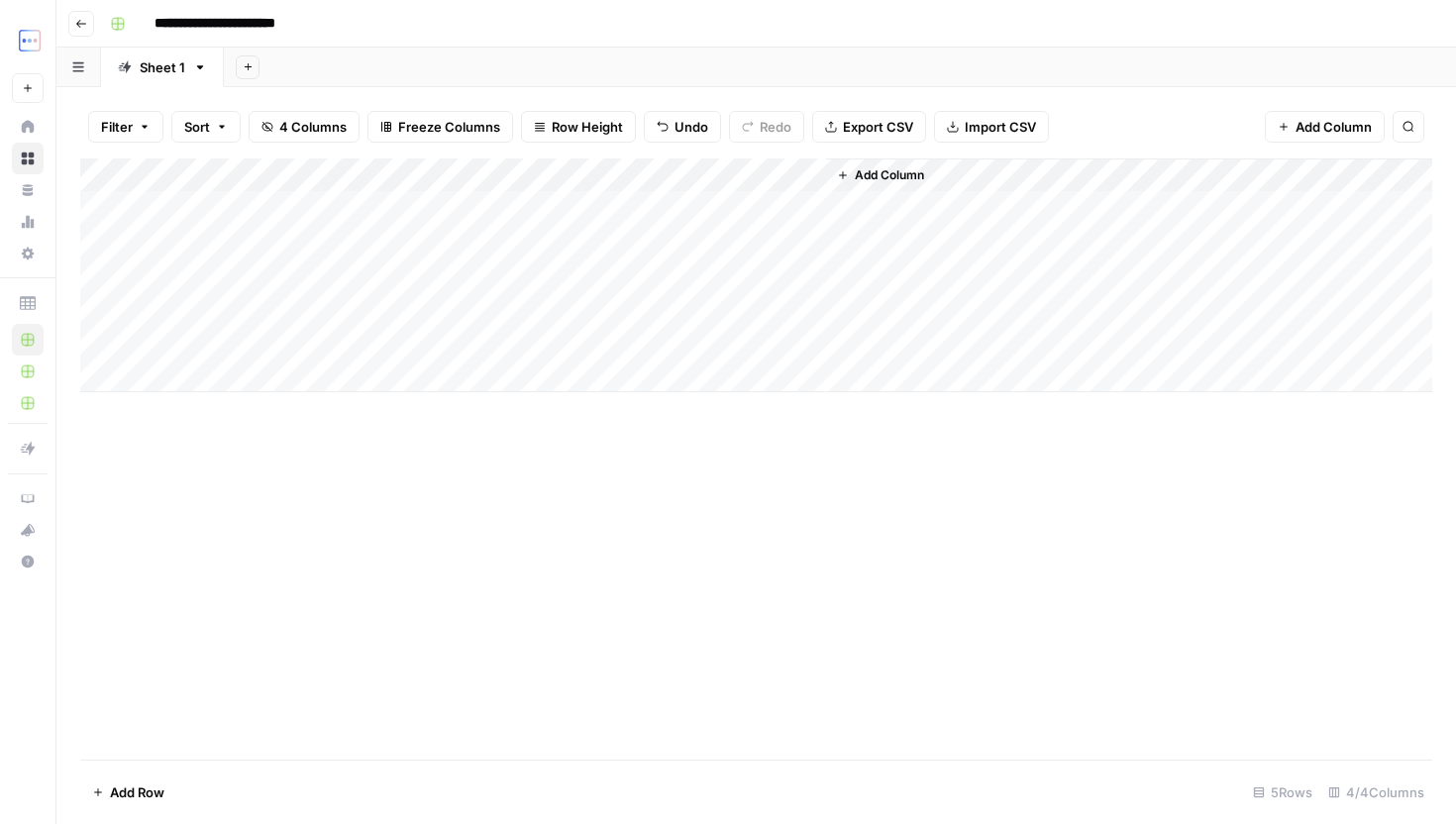 drag, startPoint x: 287, startPoint y: 219, endPoint x: 287, endPoint y: 240, distance: 21 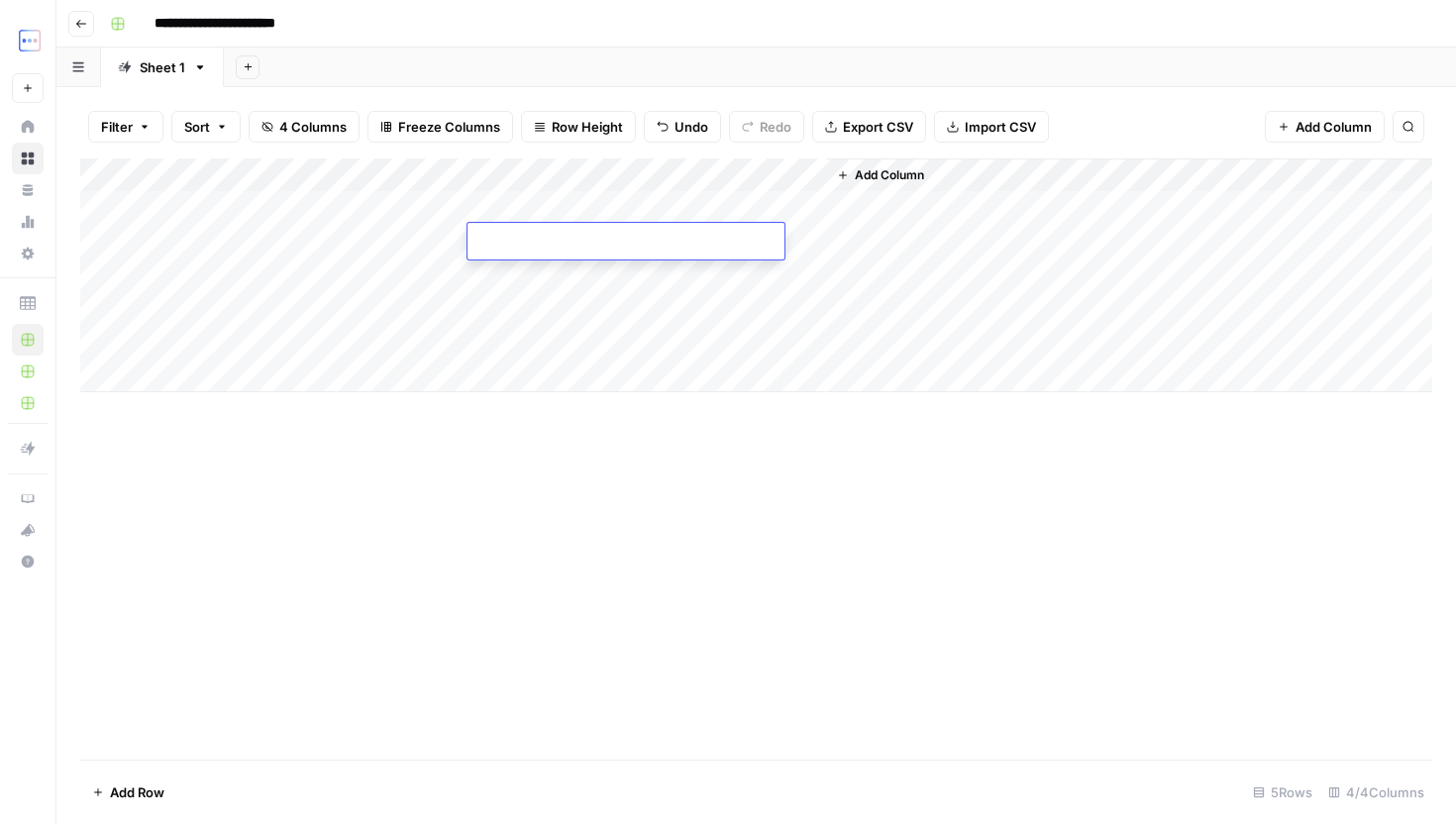 type on "**********" 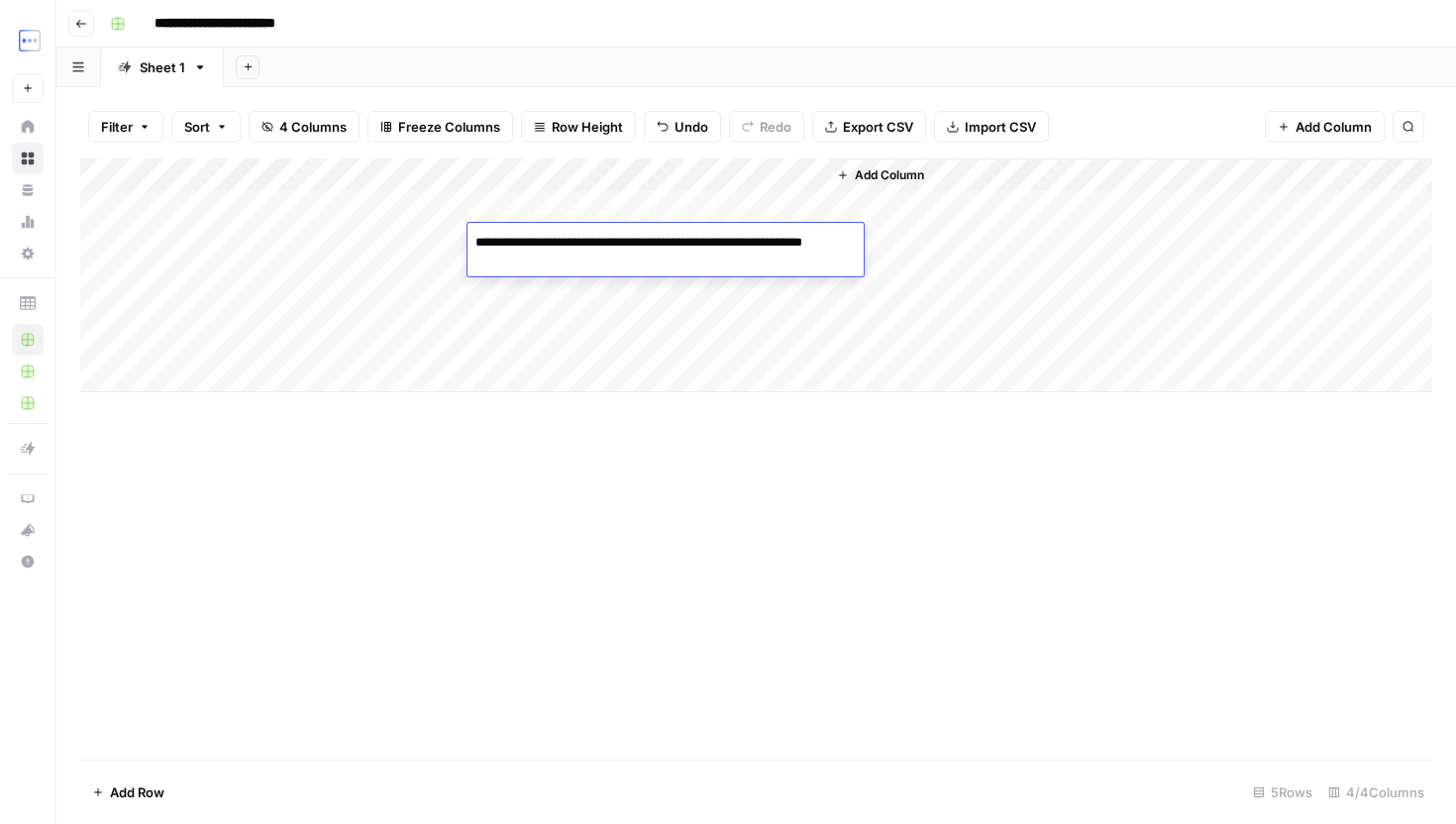 click on "Add Column" at bounding box center [756, 459] 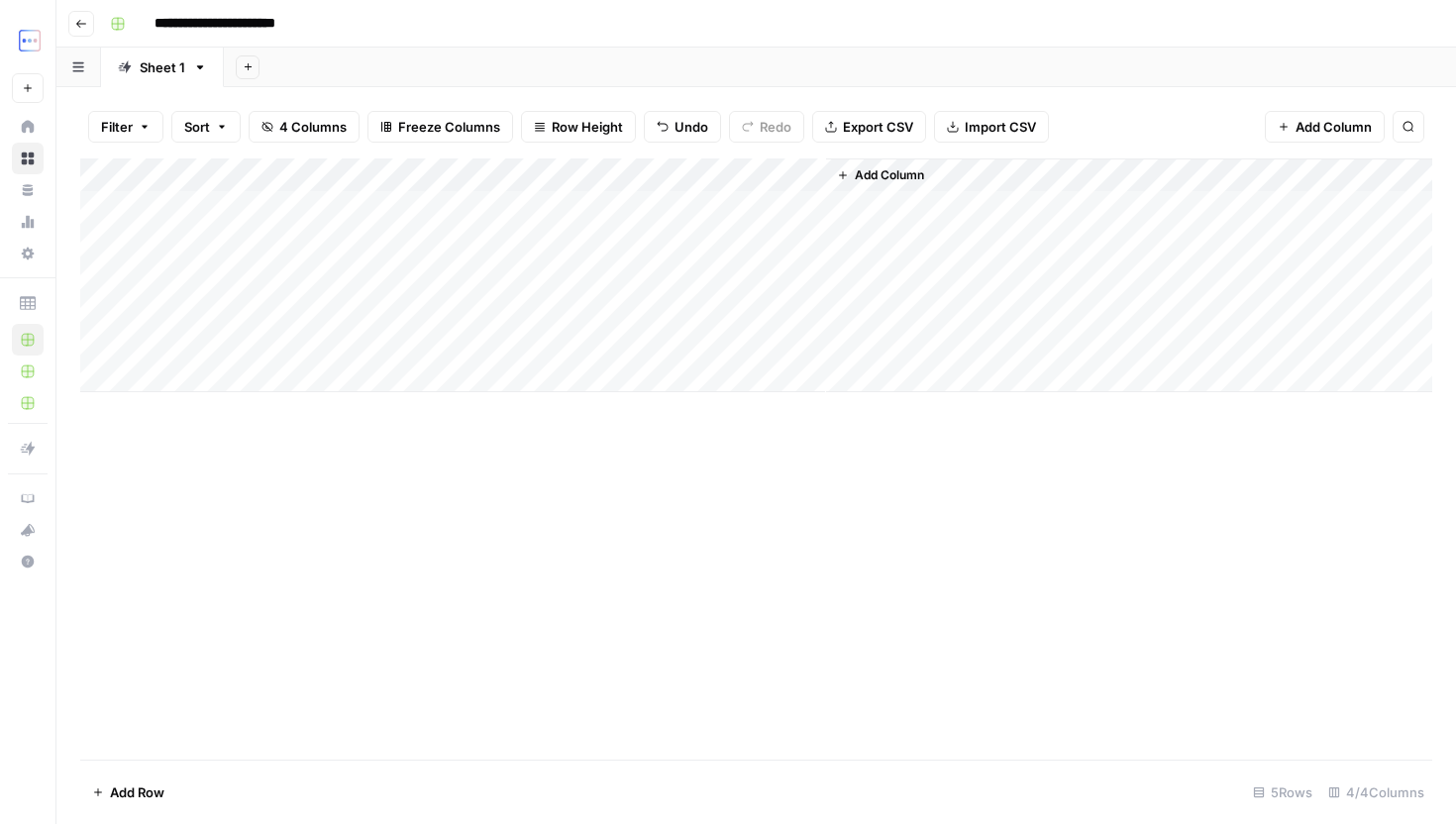 click on "Add Column" at bounding box center [756, 275] 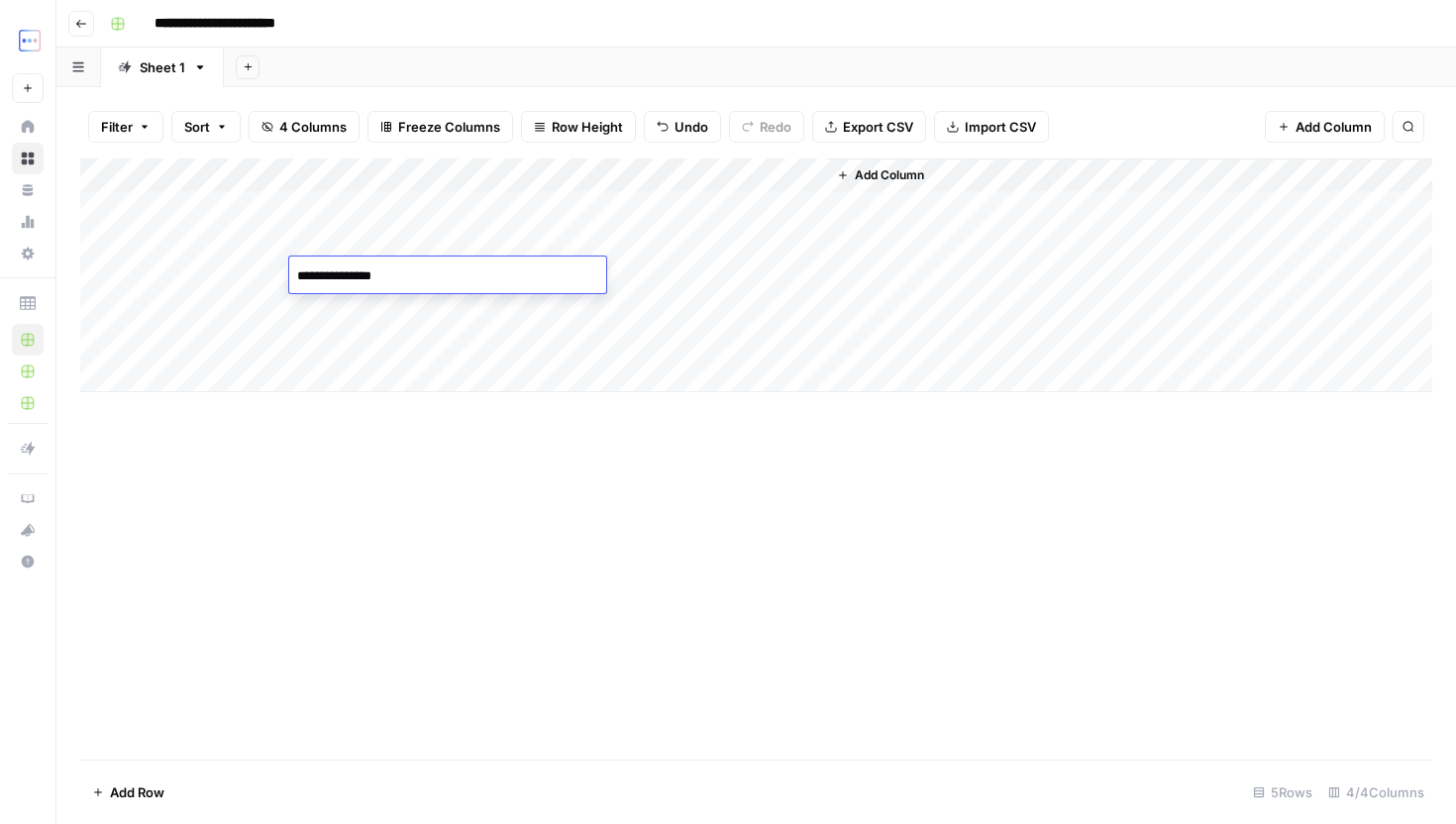 click on "Add Column" at bounding box center [756, 275] 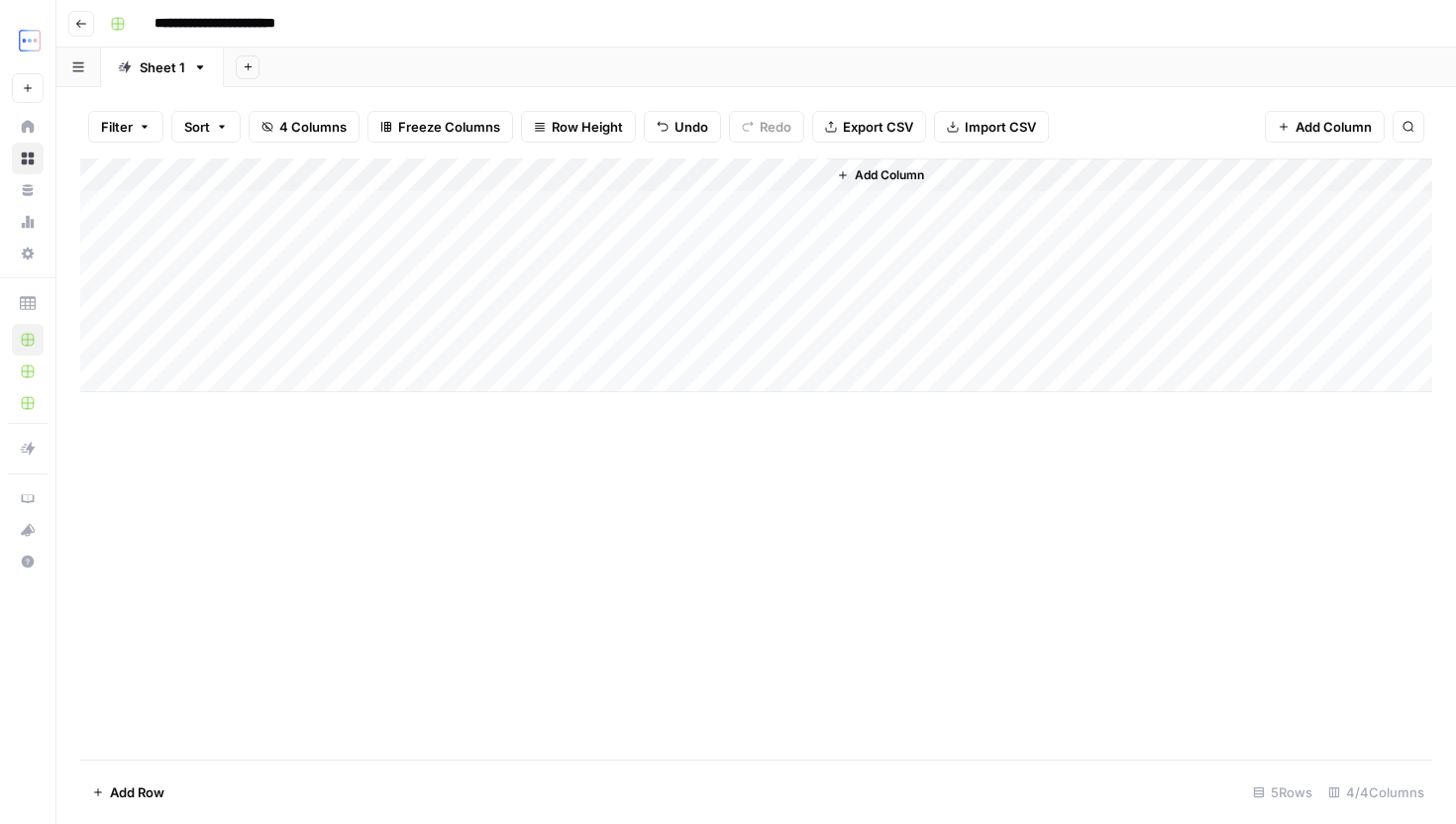 drag, startPoint x: 290, startPoint y: 256, endPoint x: 290, endPoint y: 271, distance: 15 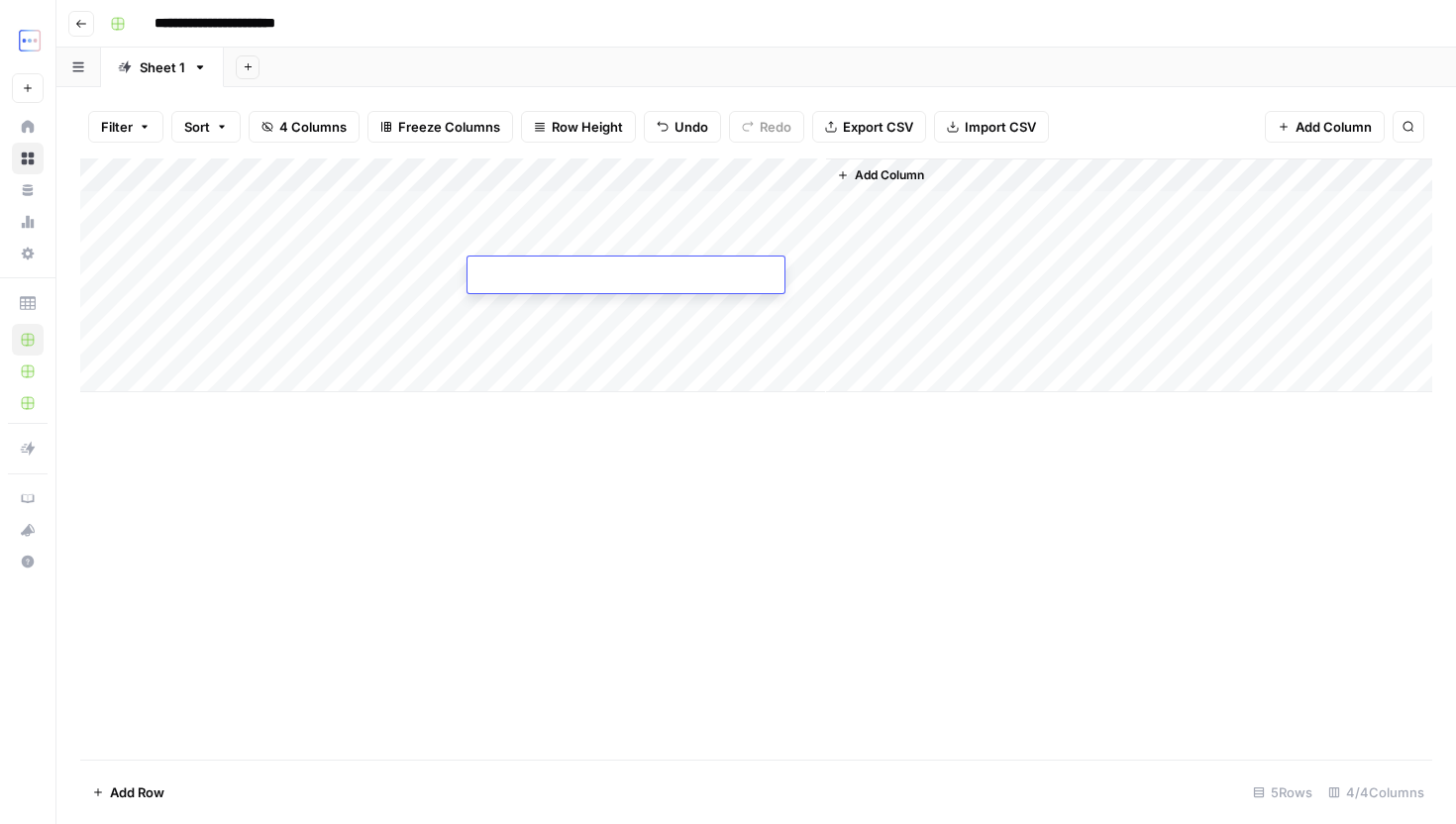 type on "**********" 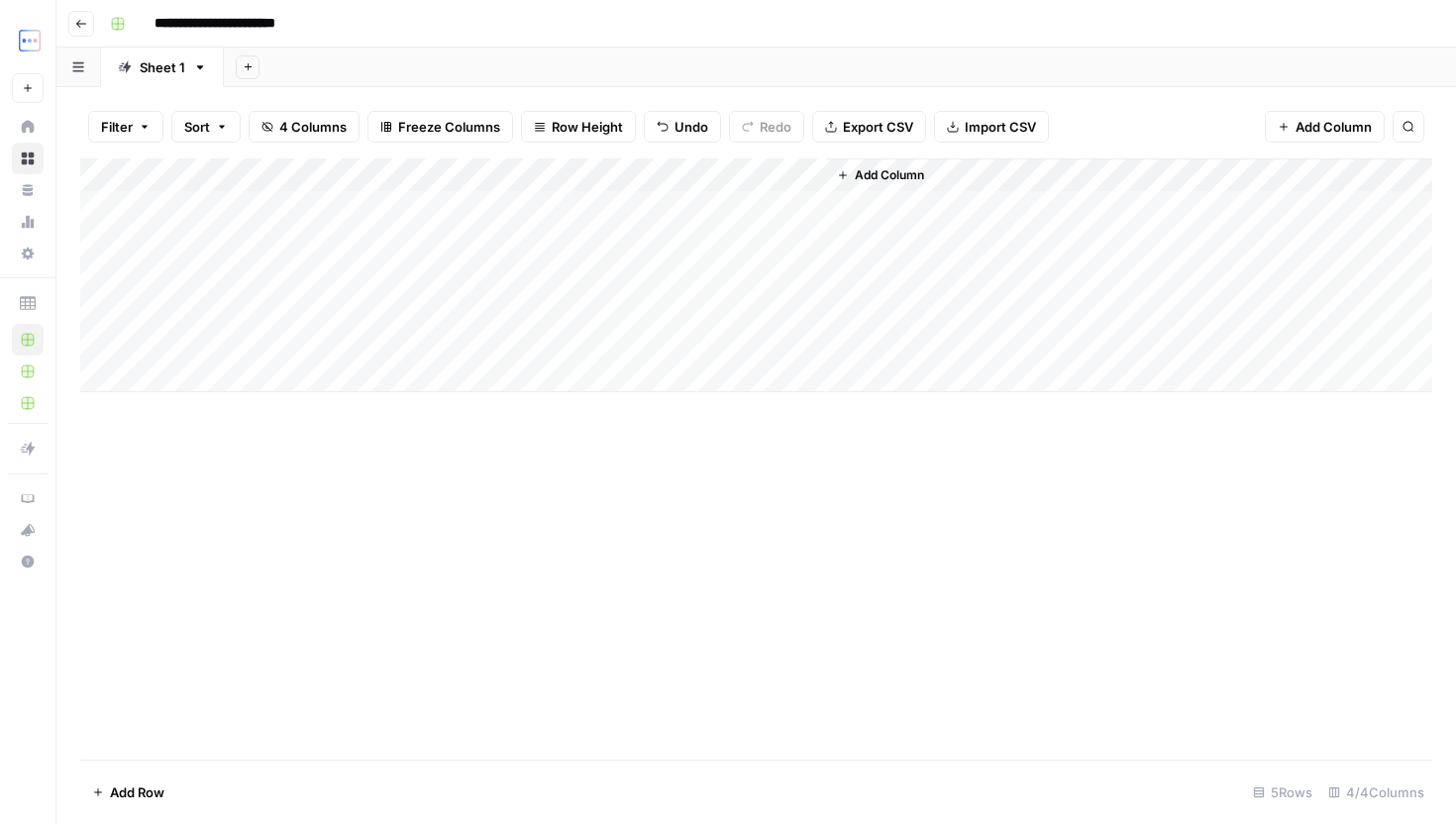 click on "Add Column" at bounding box center (756, 459) 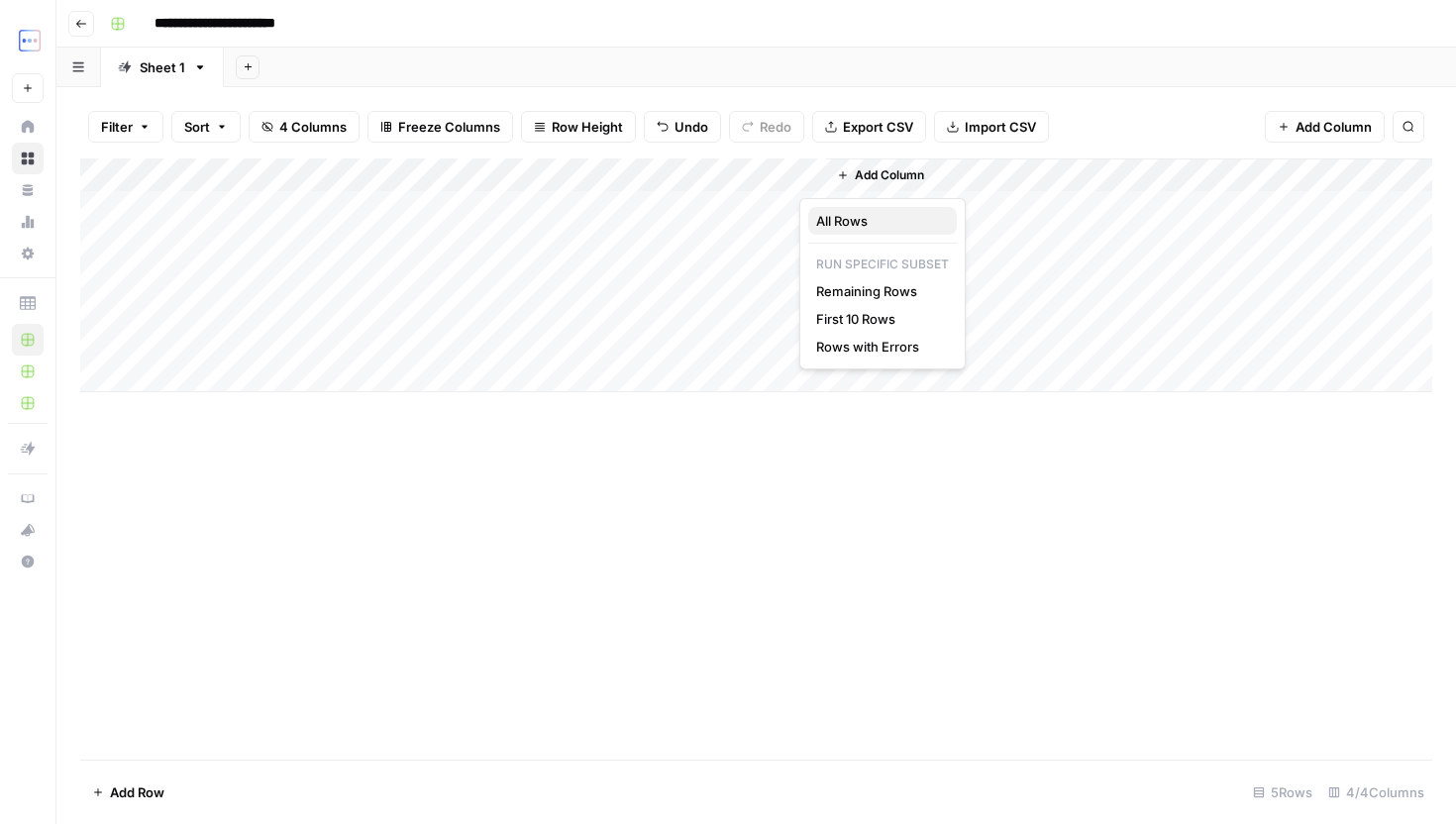 click on "All Rows" at bounding box center [879, 221] 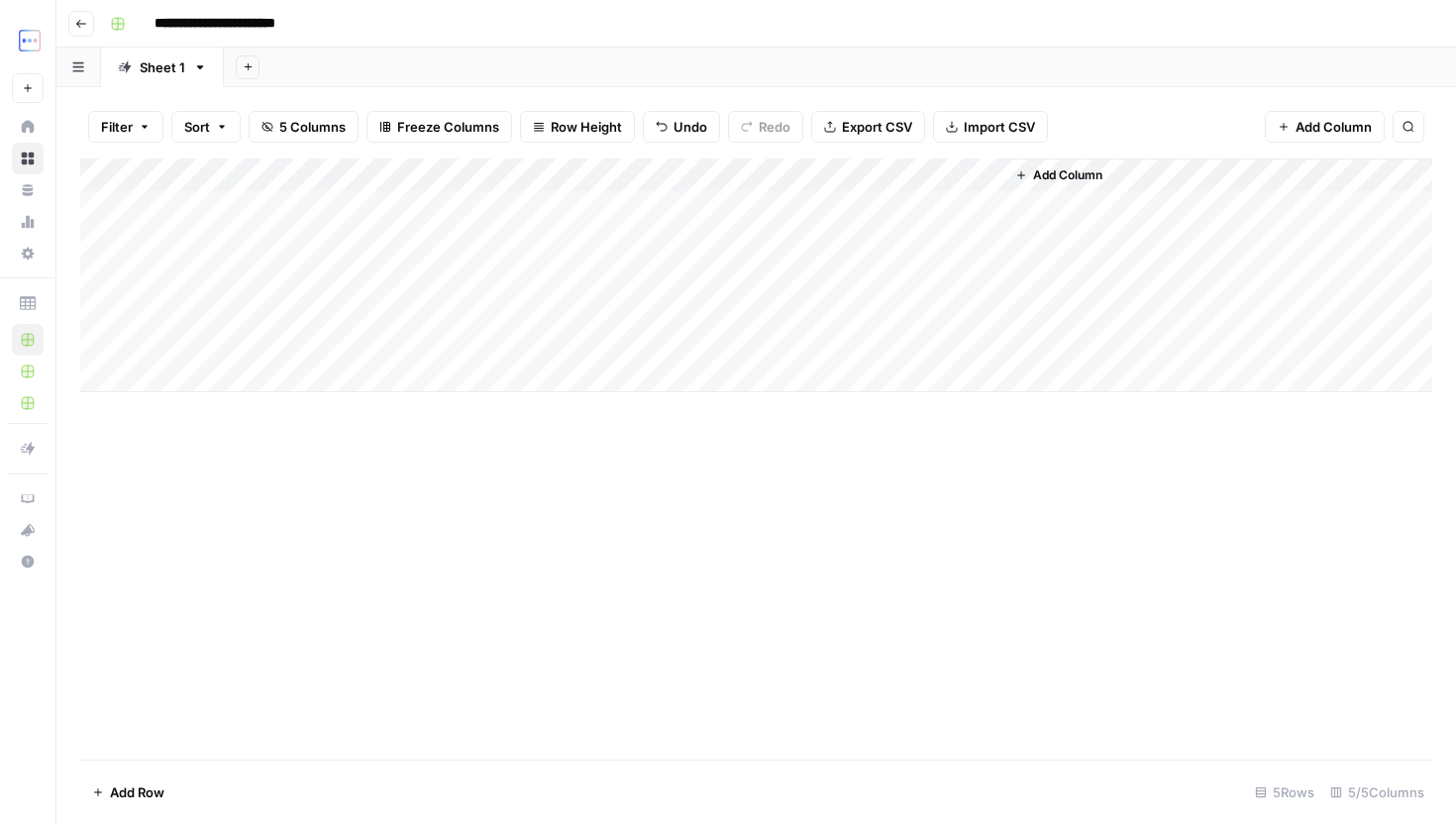click on "Add Column" at bounding box center [756, 275] 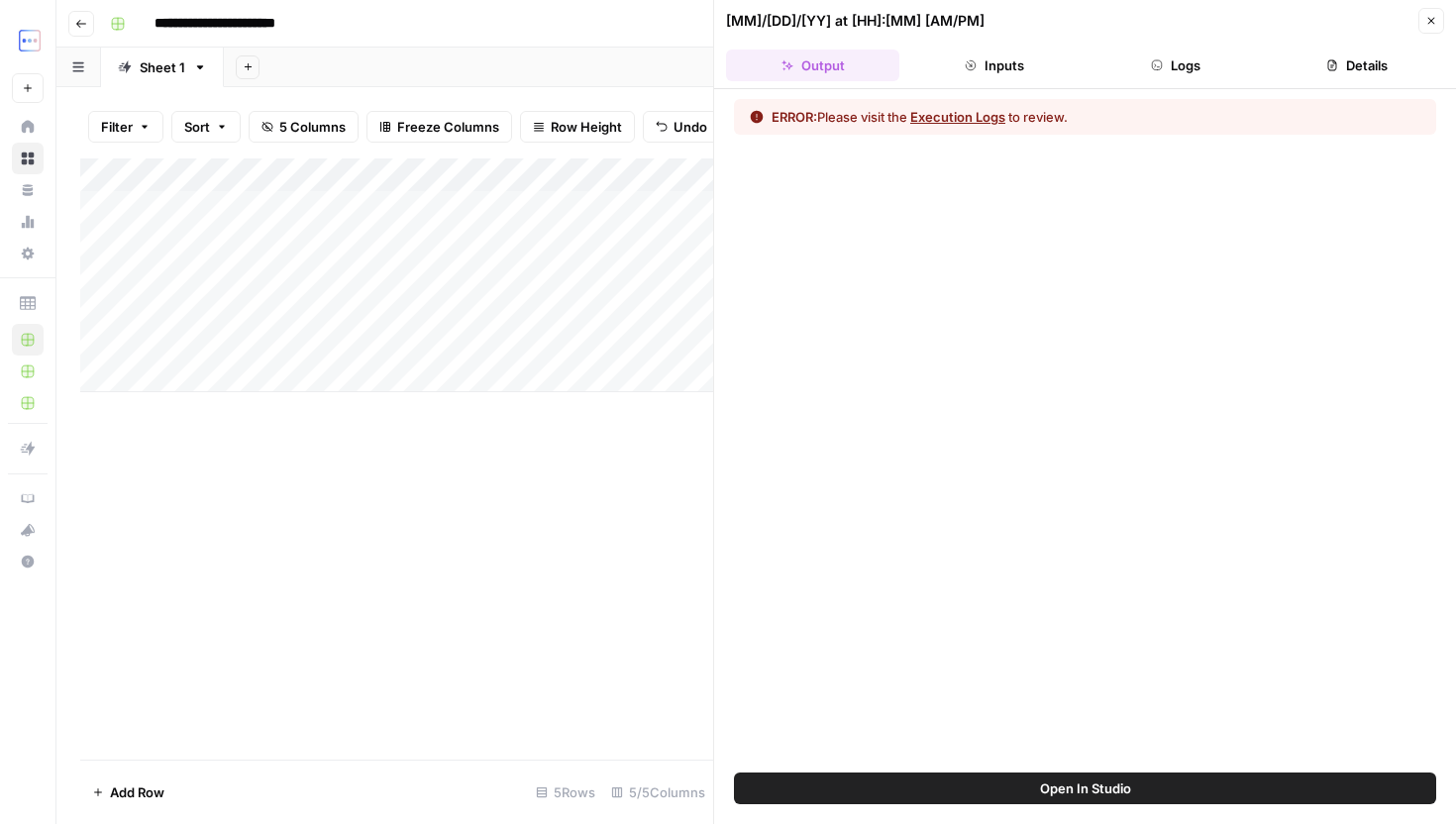 click on "Logs" at bounding box center [1176, 65] 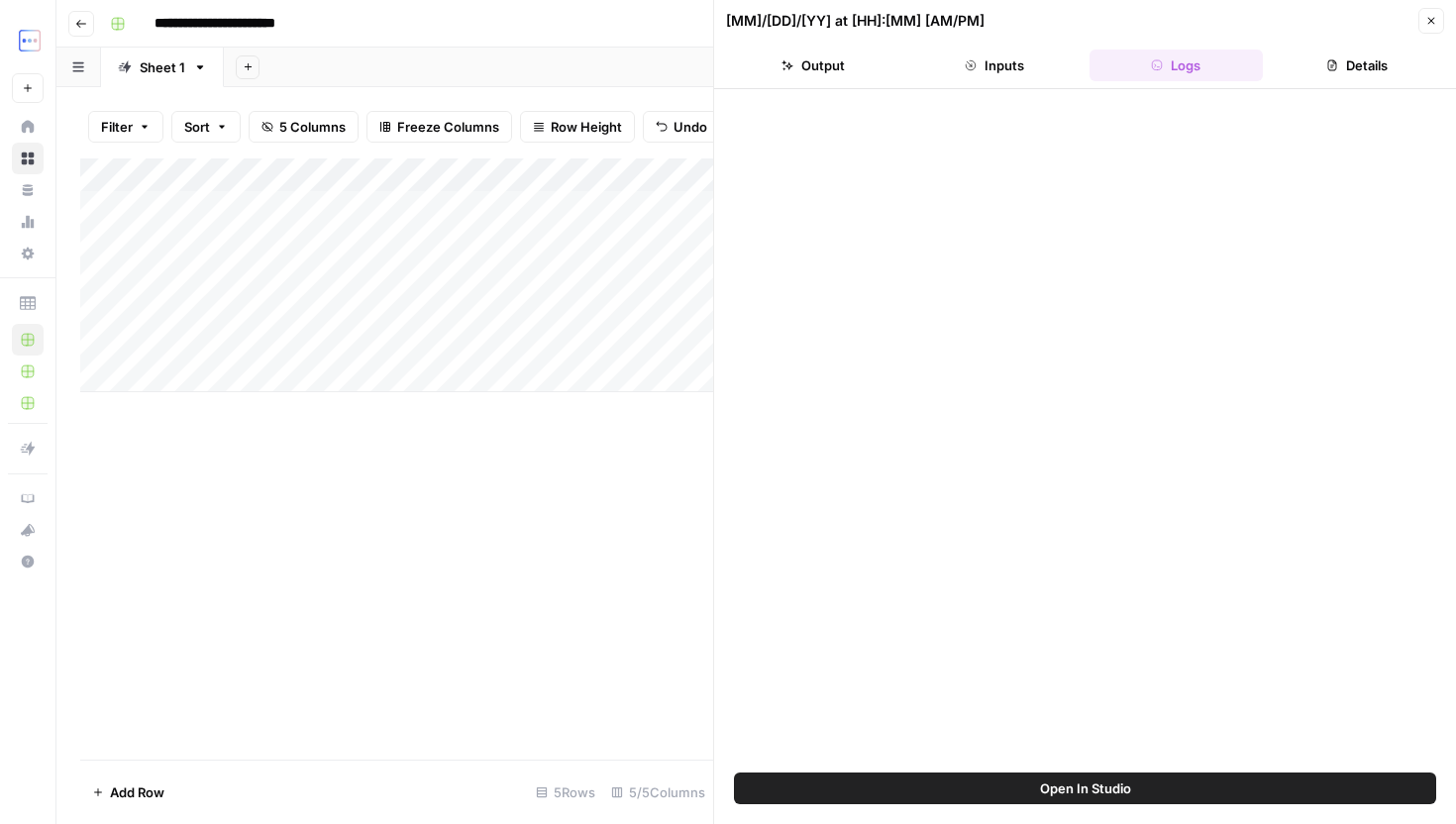 click on "Close" at bounding box center [1431, 21] 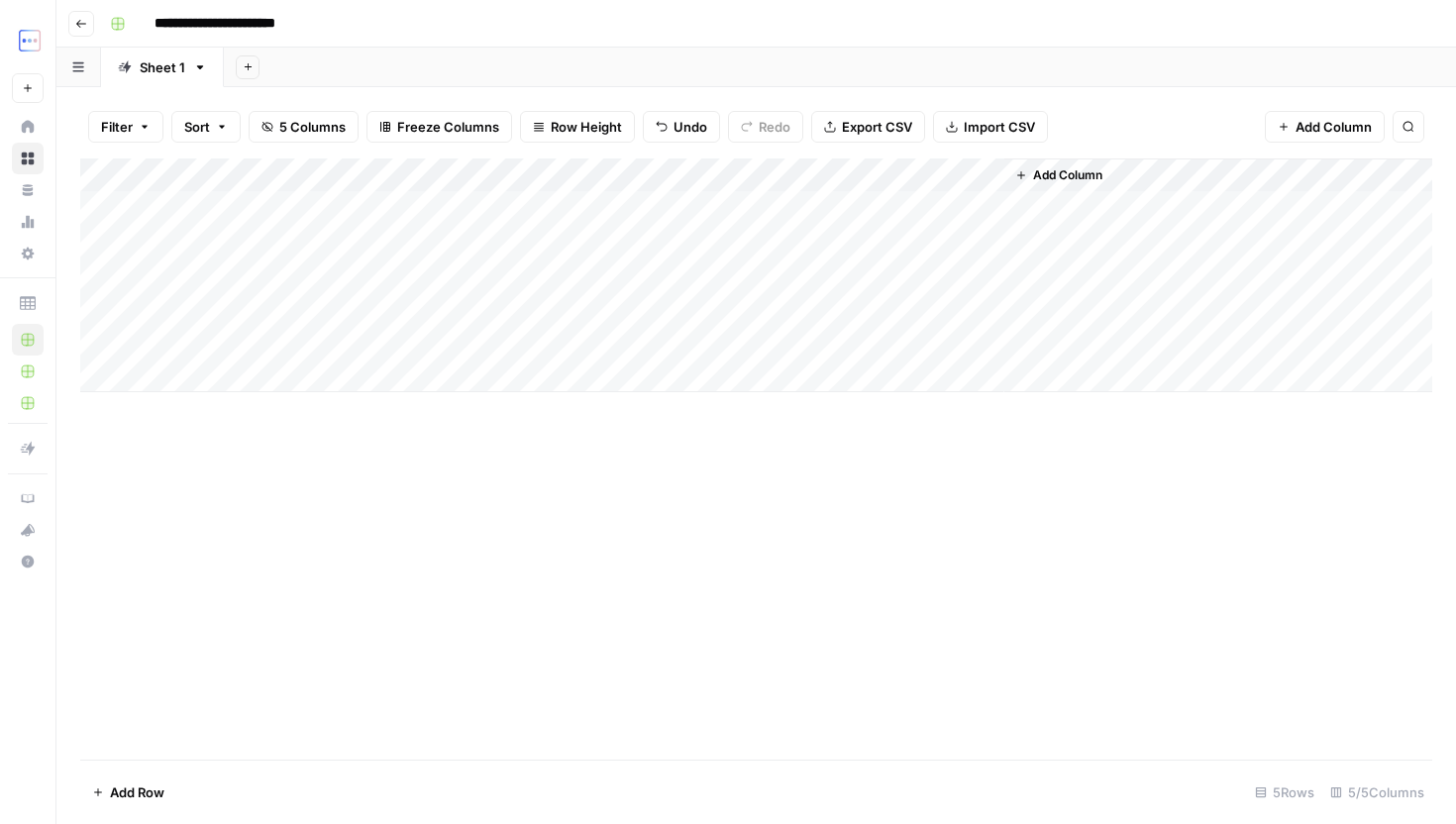 click on "Add Column" at bounding box center (756, 275) 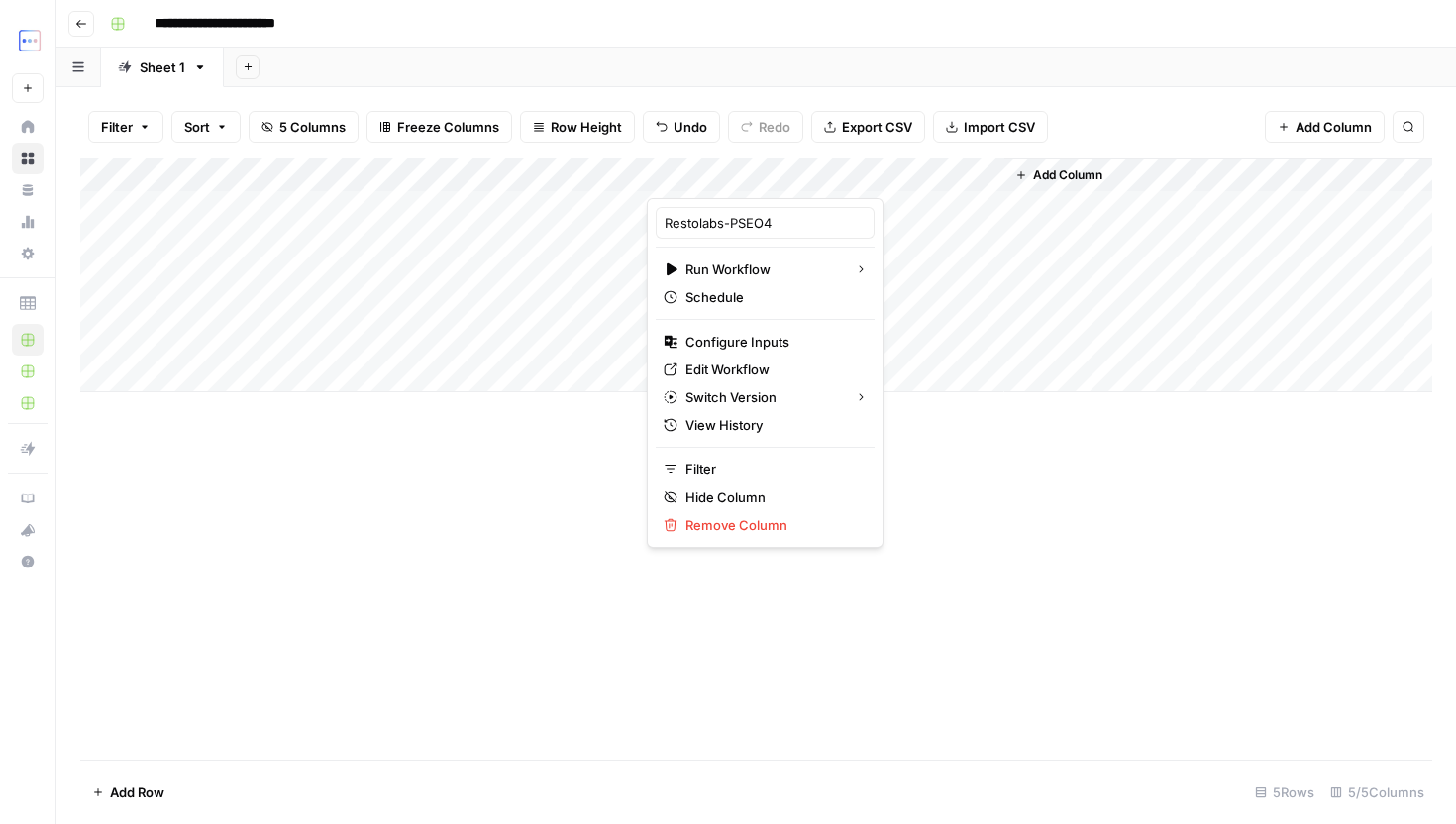 click on "Restolabs-PSEO4 Run Workflow Schedule Configure Inputs Edit Workflow Switch Version View History Filter Hide Column Remove Column" at bounding box center (765, 372) 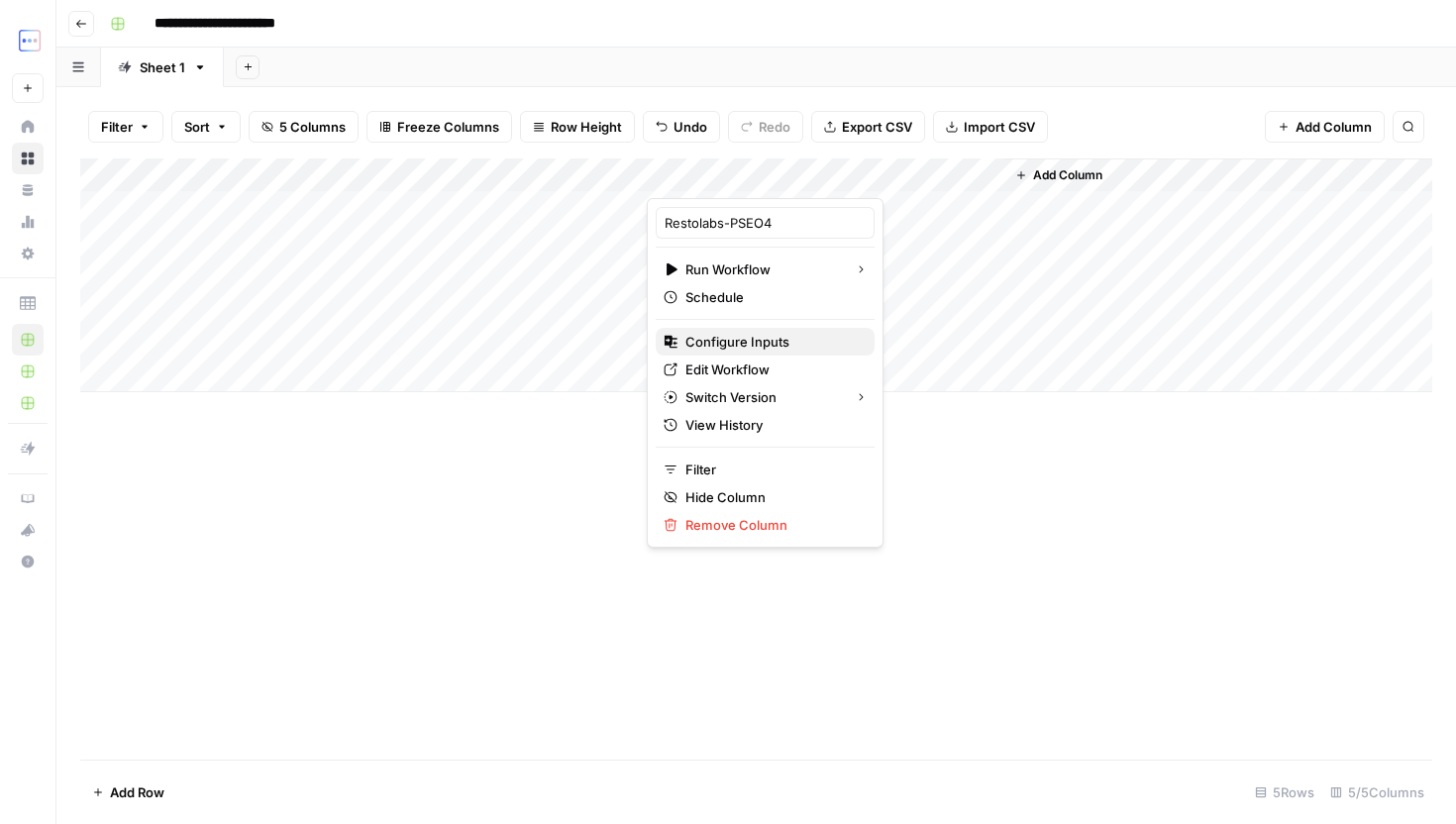 click on "Configure Inputs" at bounding box center [772, 342] 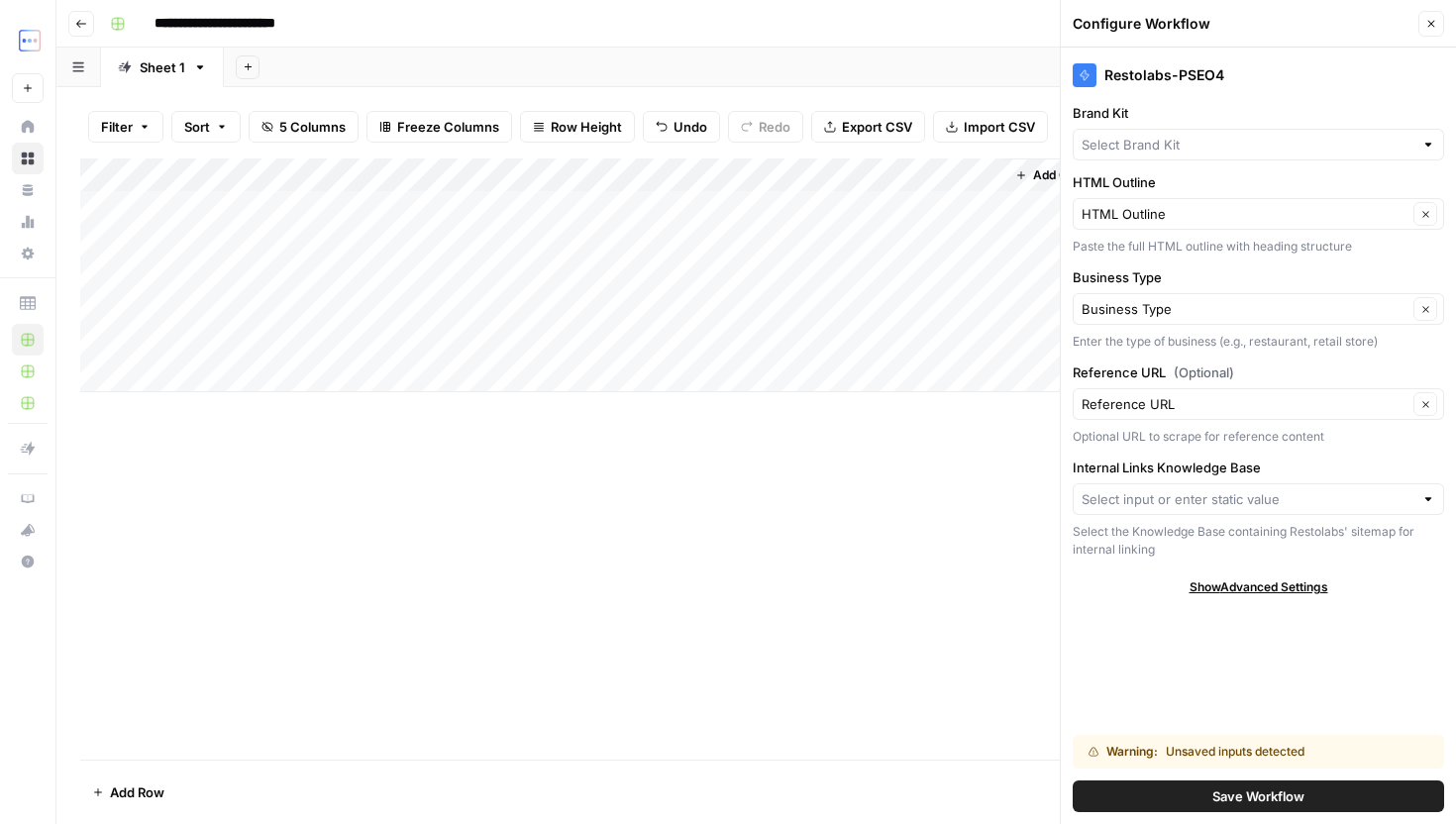 click at bounding box center (1258, 499) 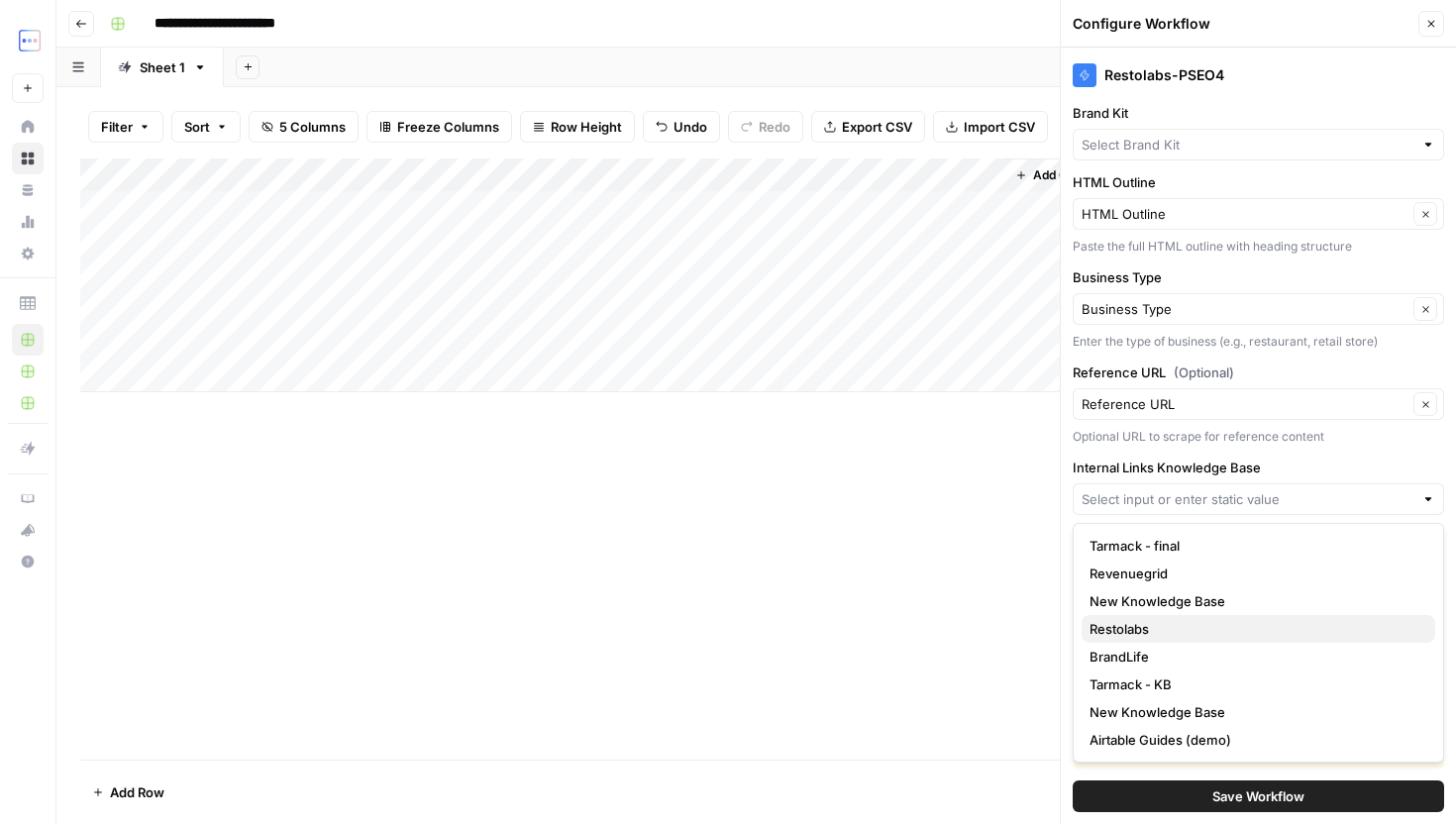 click on "Restolabs" at bounding box center (1254, 629) 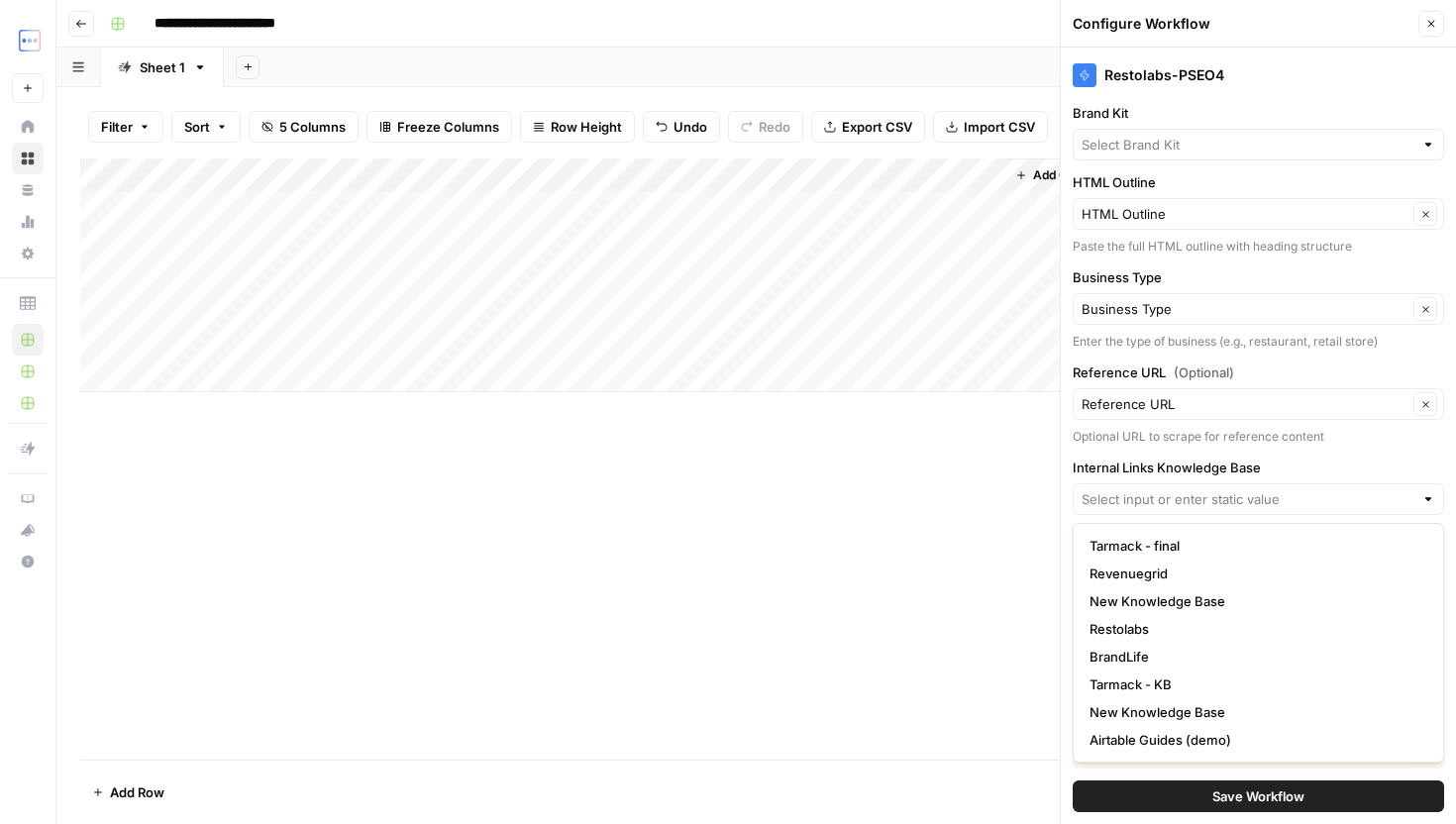 type on "Restolabs" 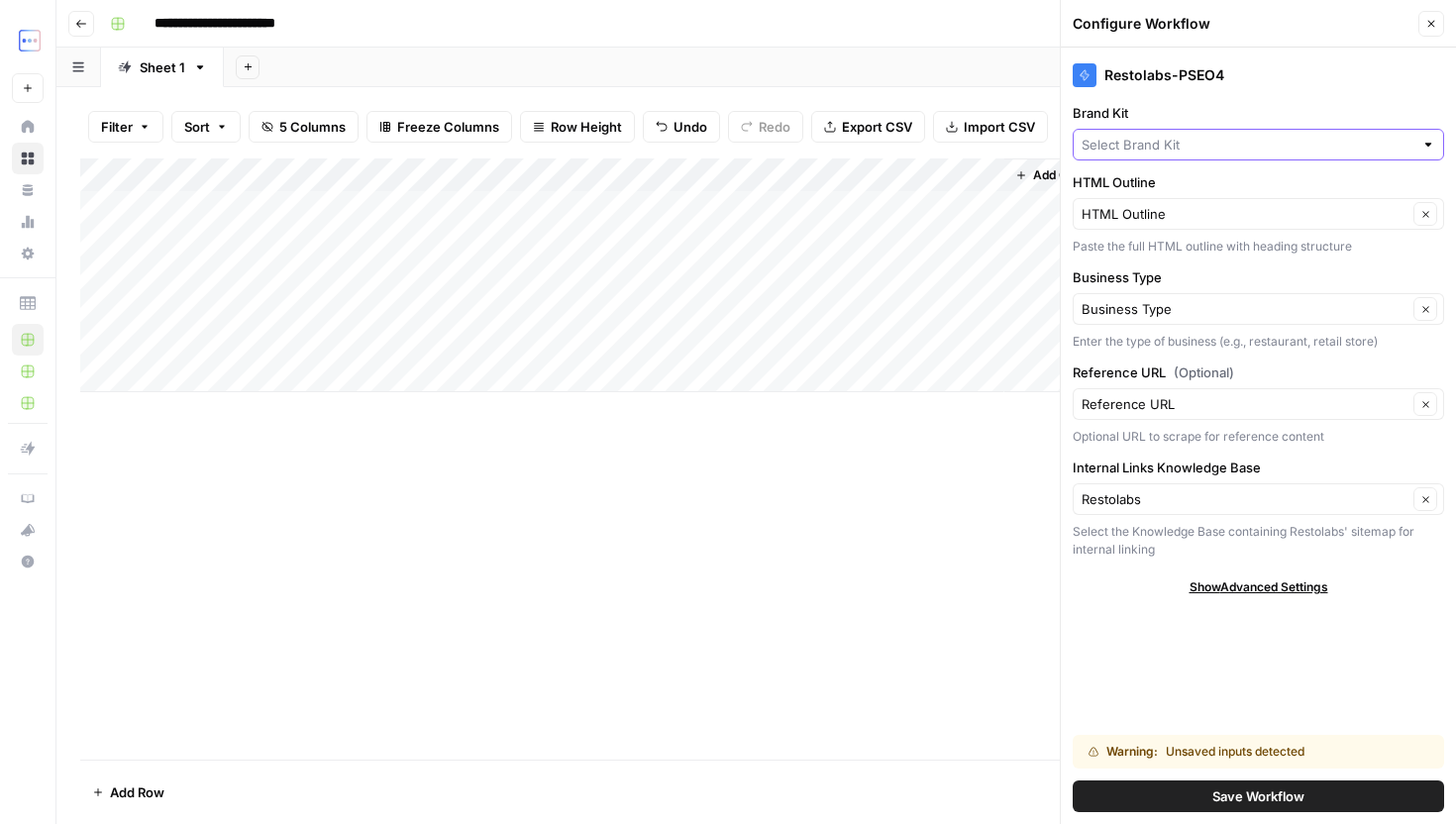 click on "Brand Kit" at bounding box center (1247, 145) 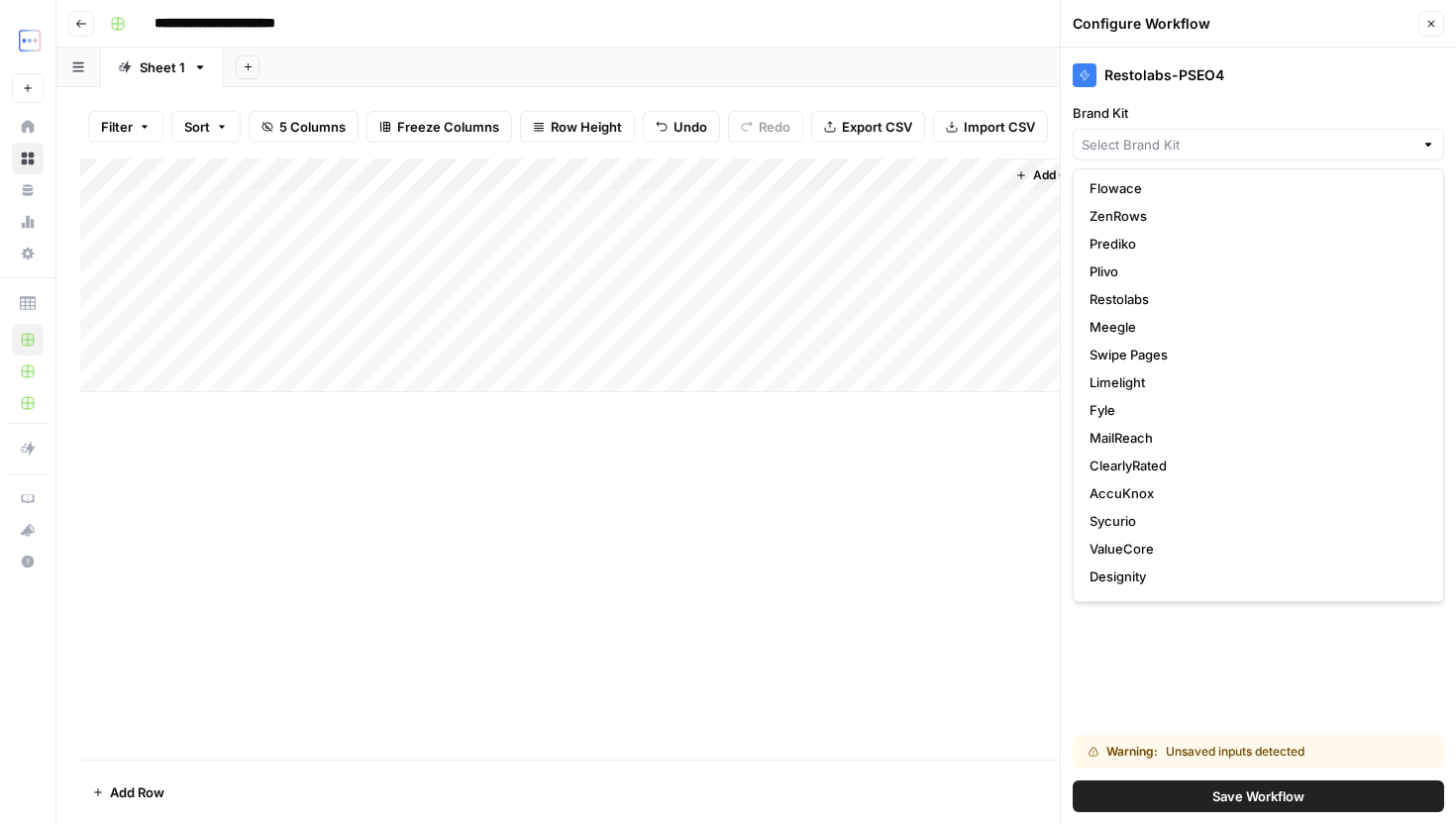scroll, scrollTop: 0, scrollLeft: 0, axis: both 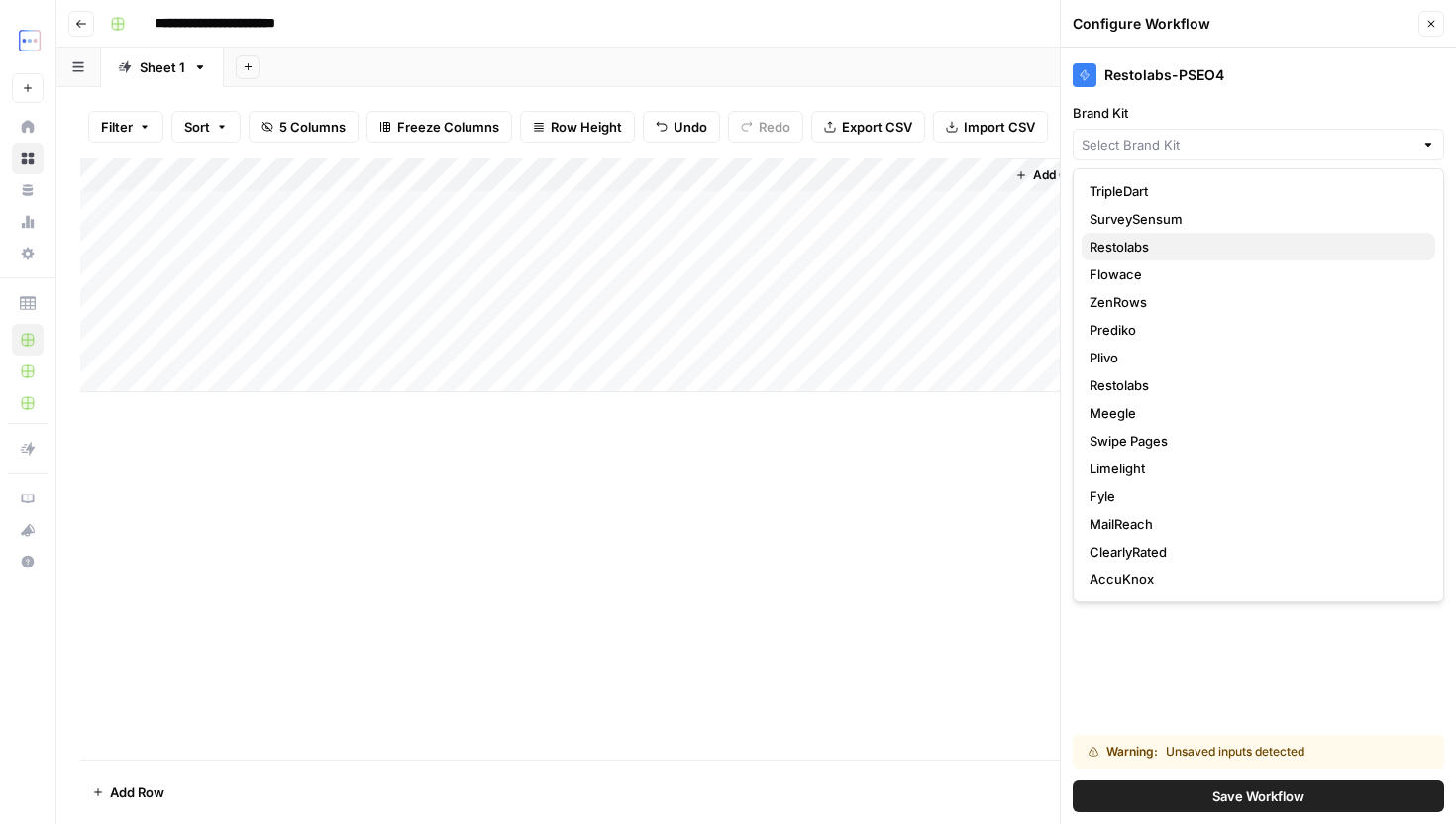 click on "Restolabs" at bounding box center (1254, 247) 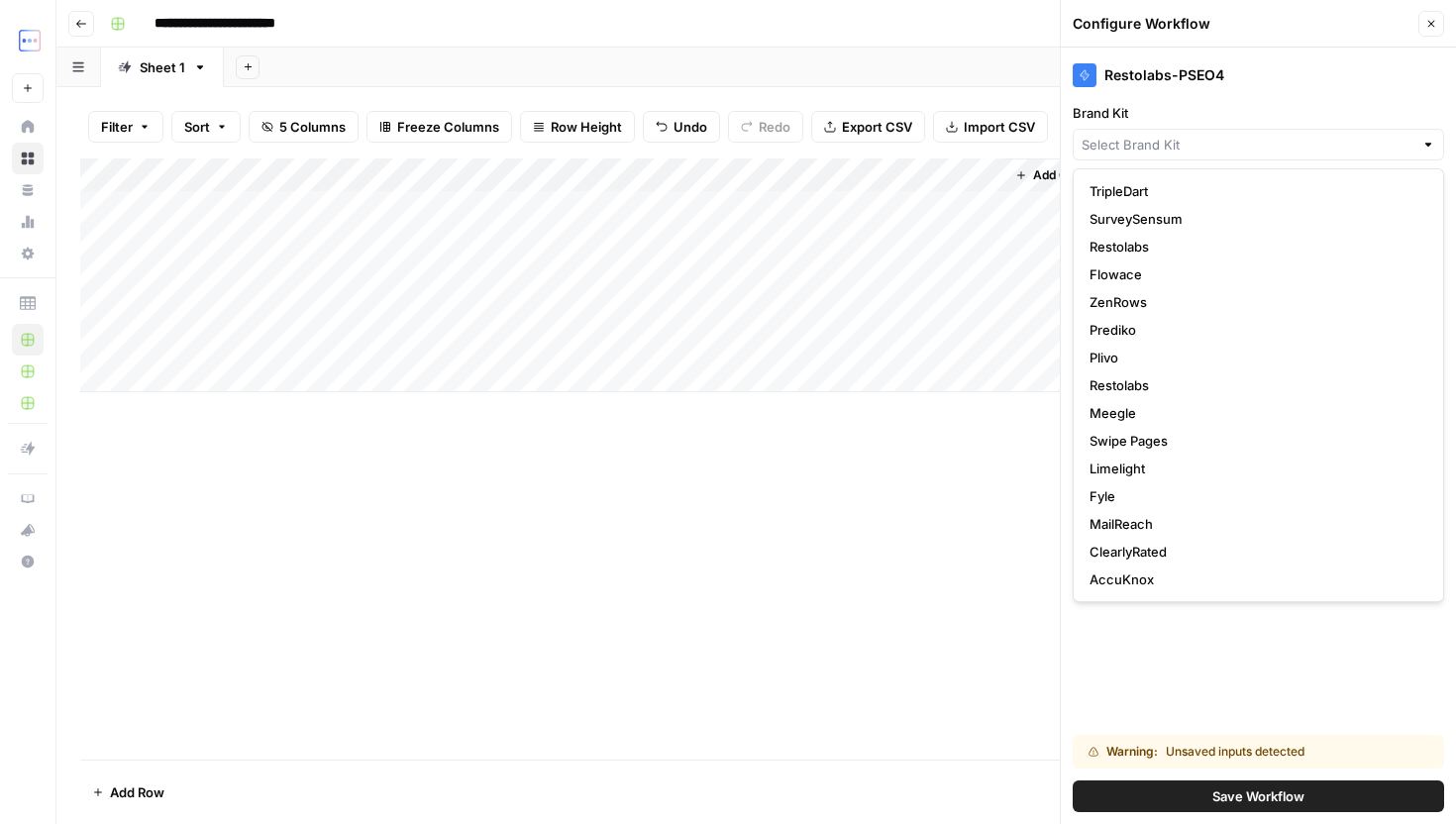 type on "Restolabs" 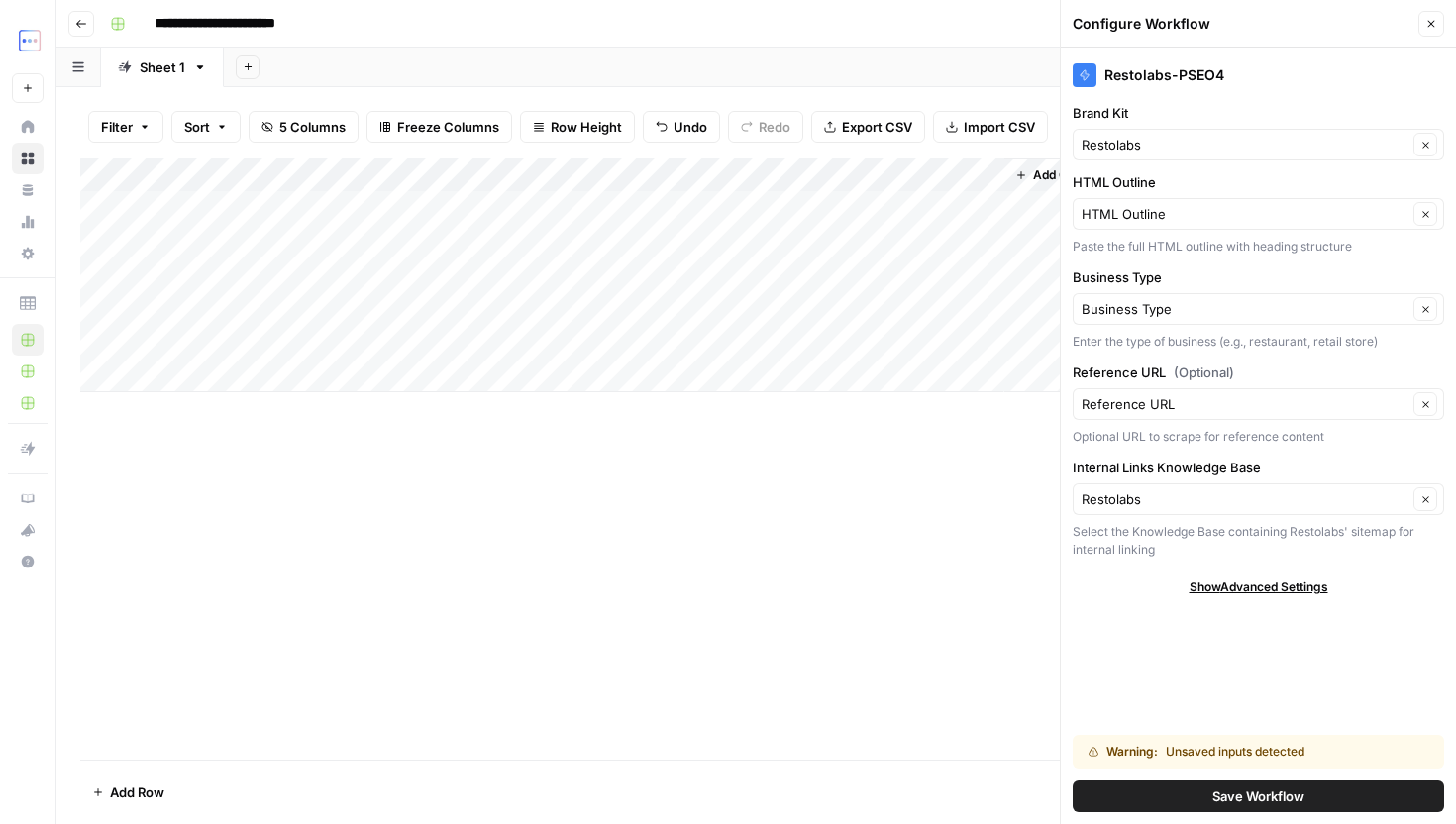 click on "Add Column" at bounding box center (756, 459) 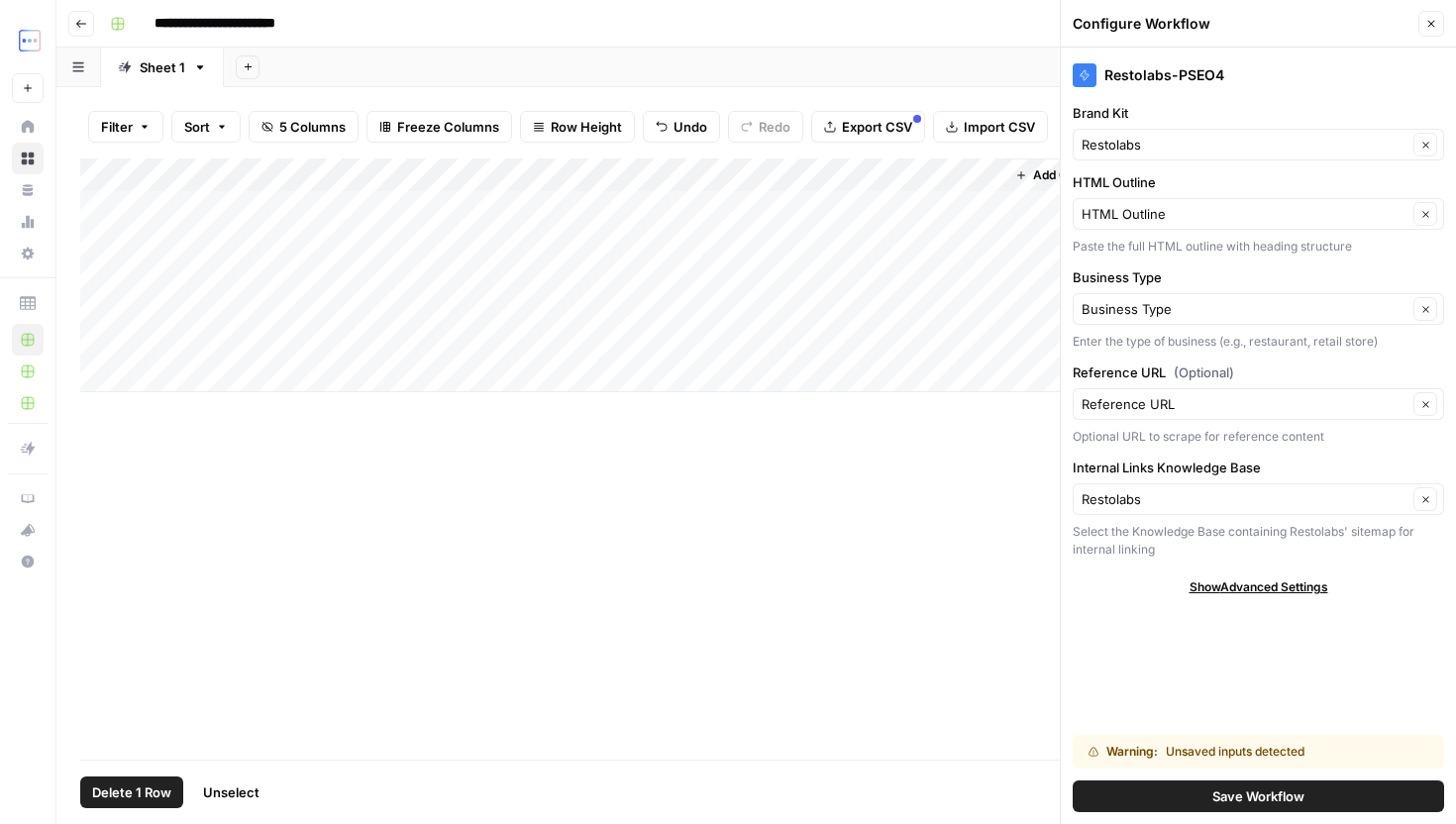 click on "Add Column" at bounding box center (756, 275) 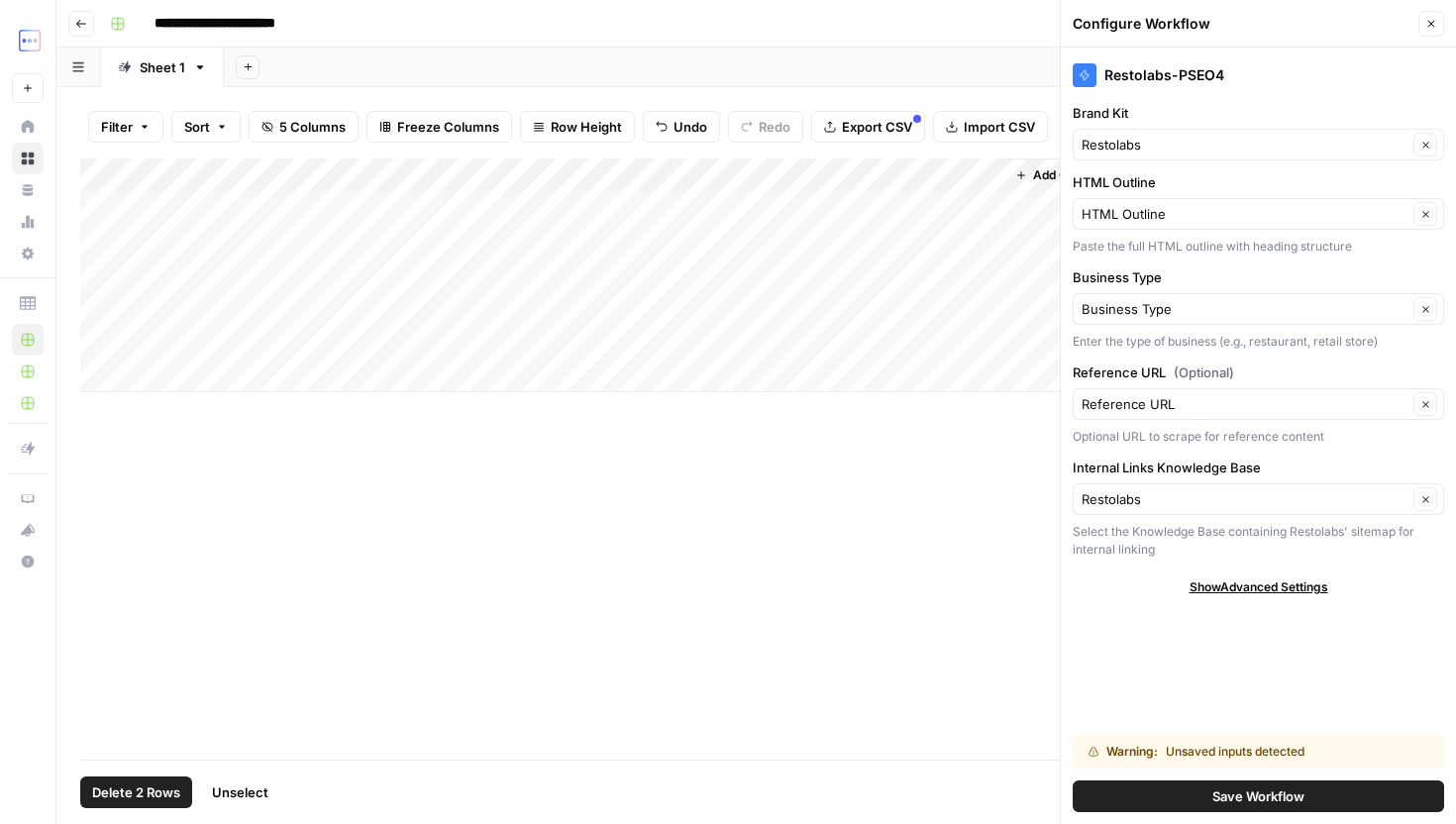 click on "Delete 2 Rows" at bounding box center (136, 792) 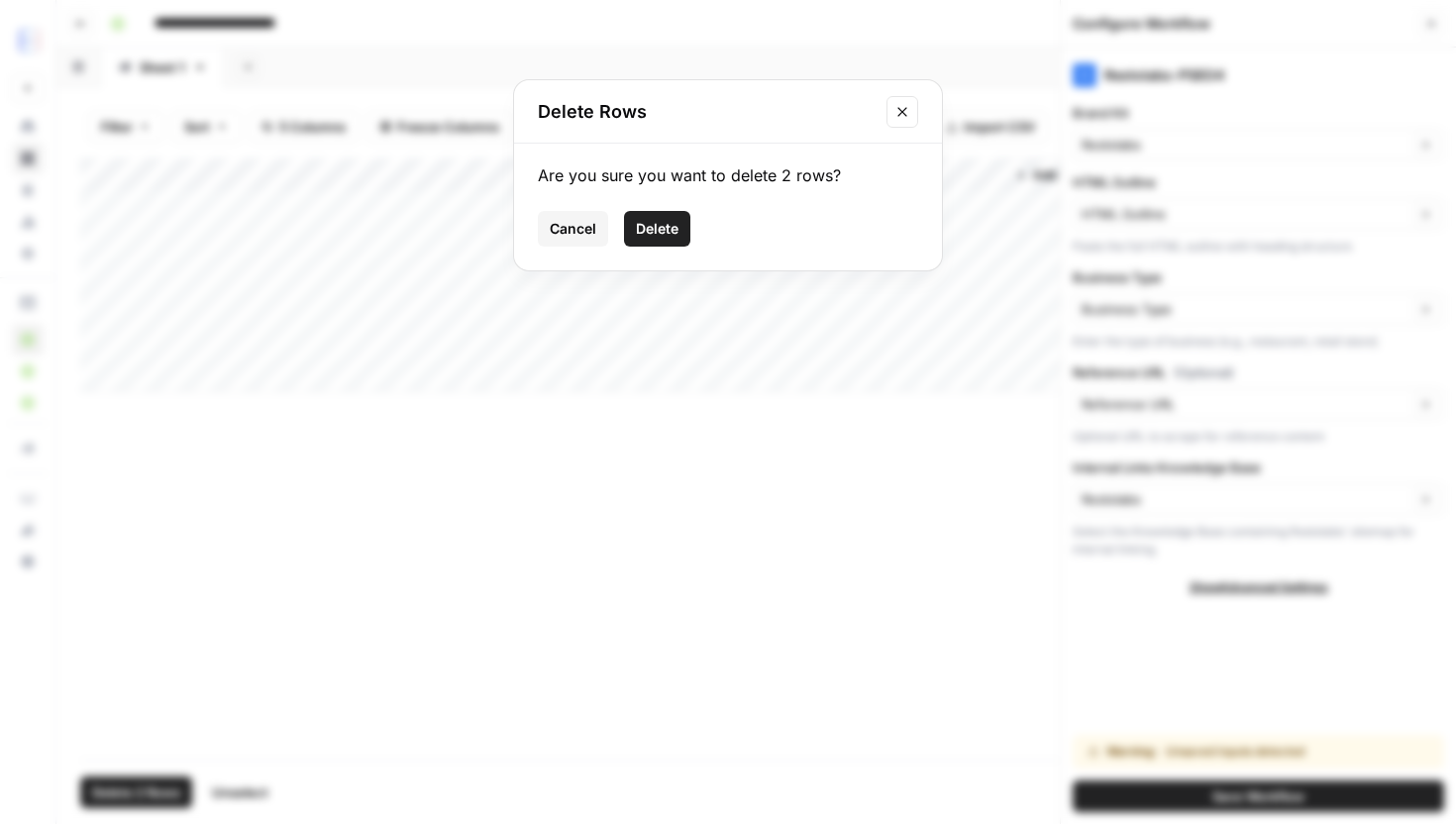 click on "Delete" at bounding box center [657, 229] 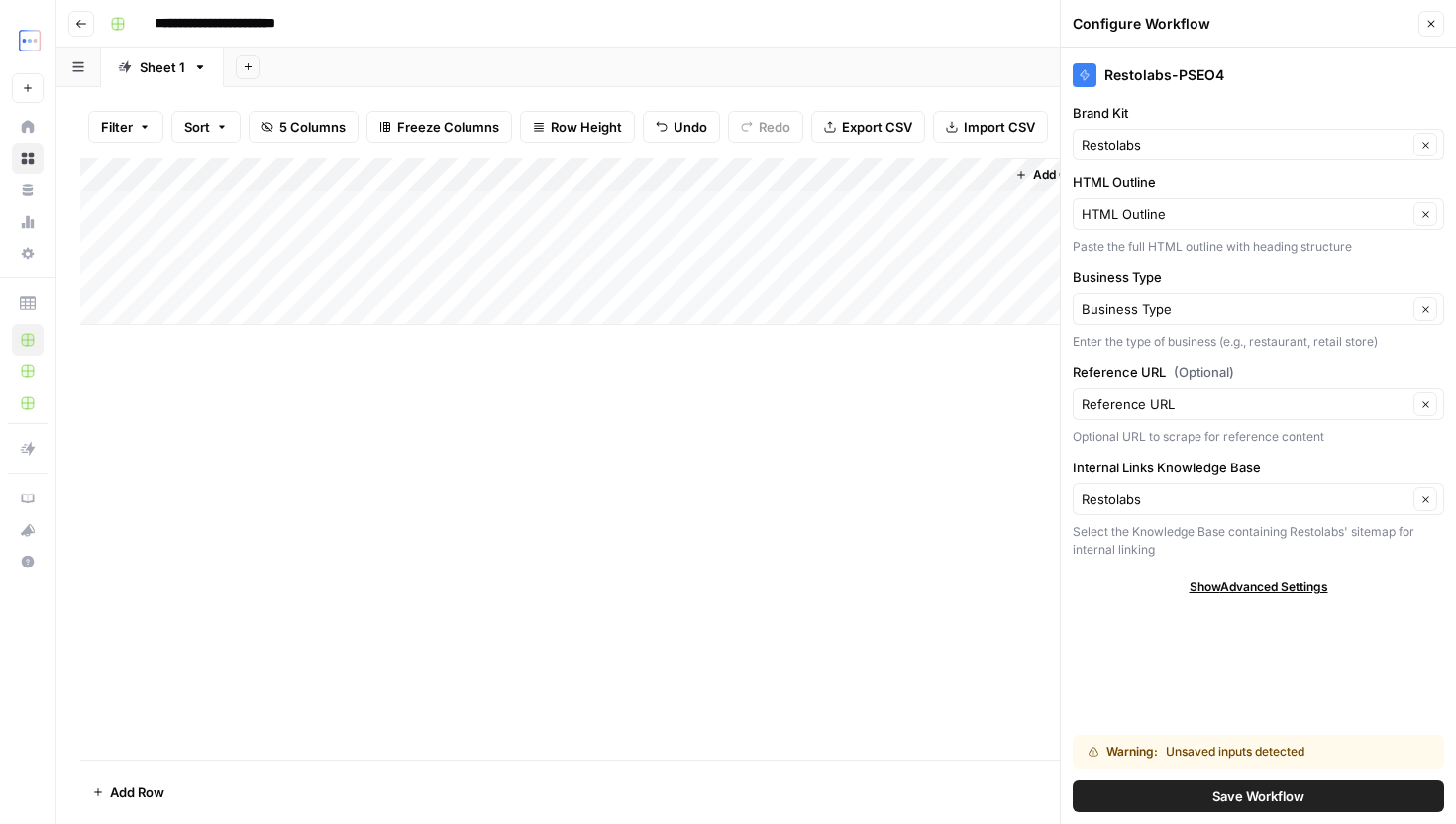 click on "Add Column" at bounding box center (756, 242) 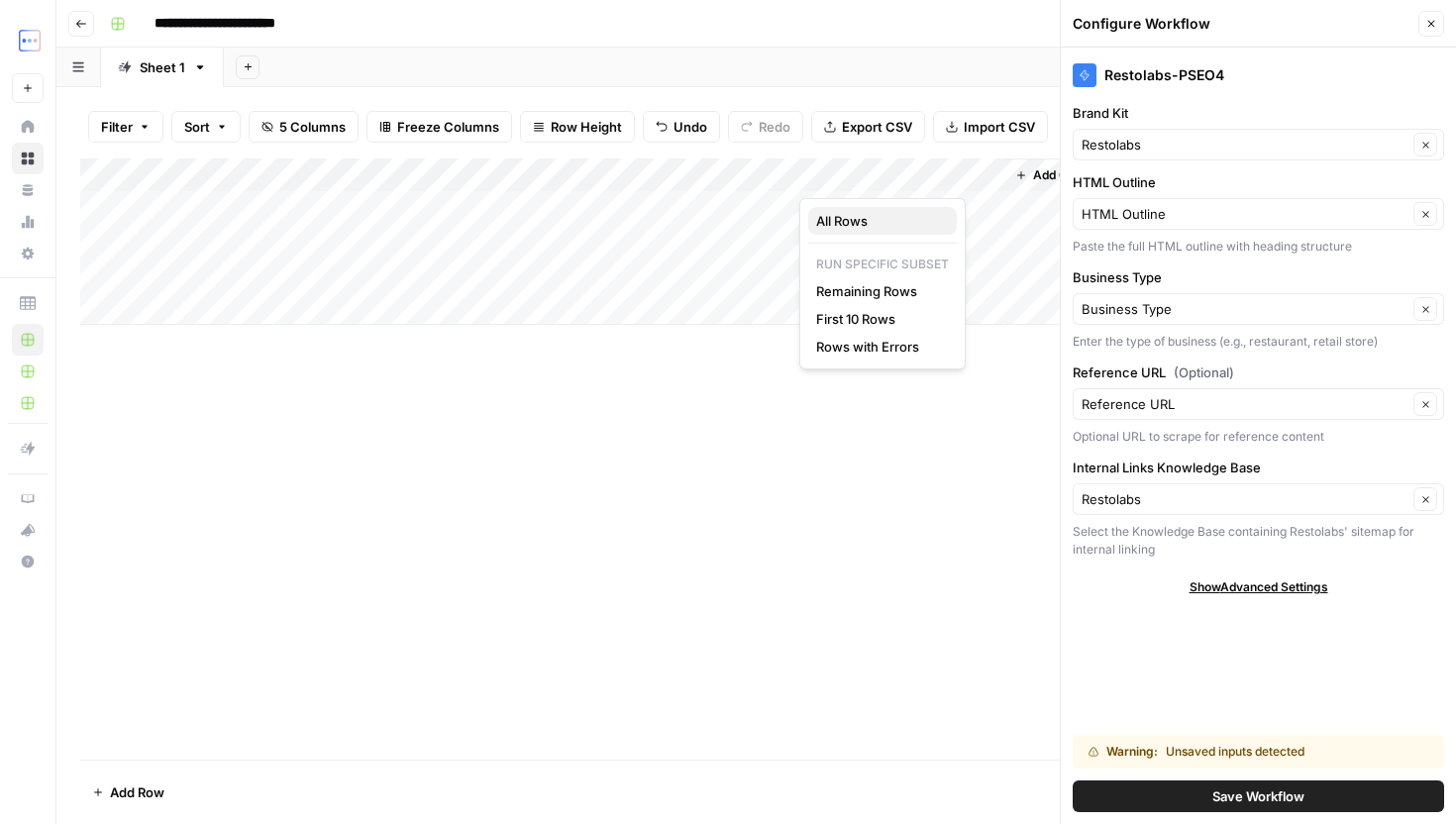 click on "All Rows" at bounding box center [879, 221] 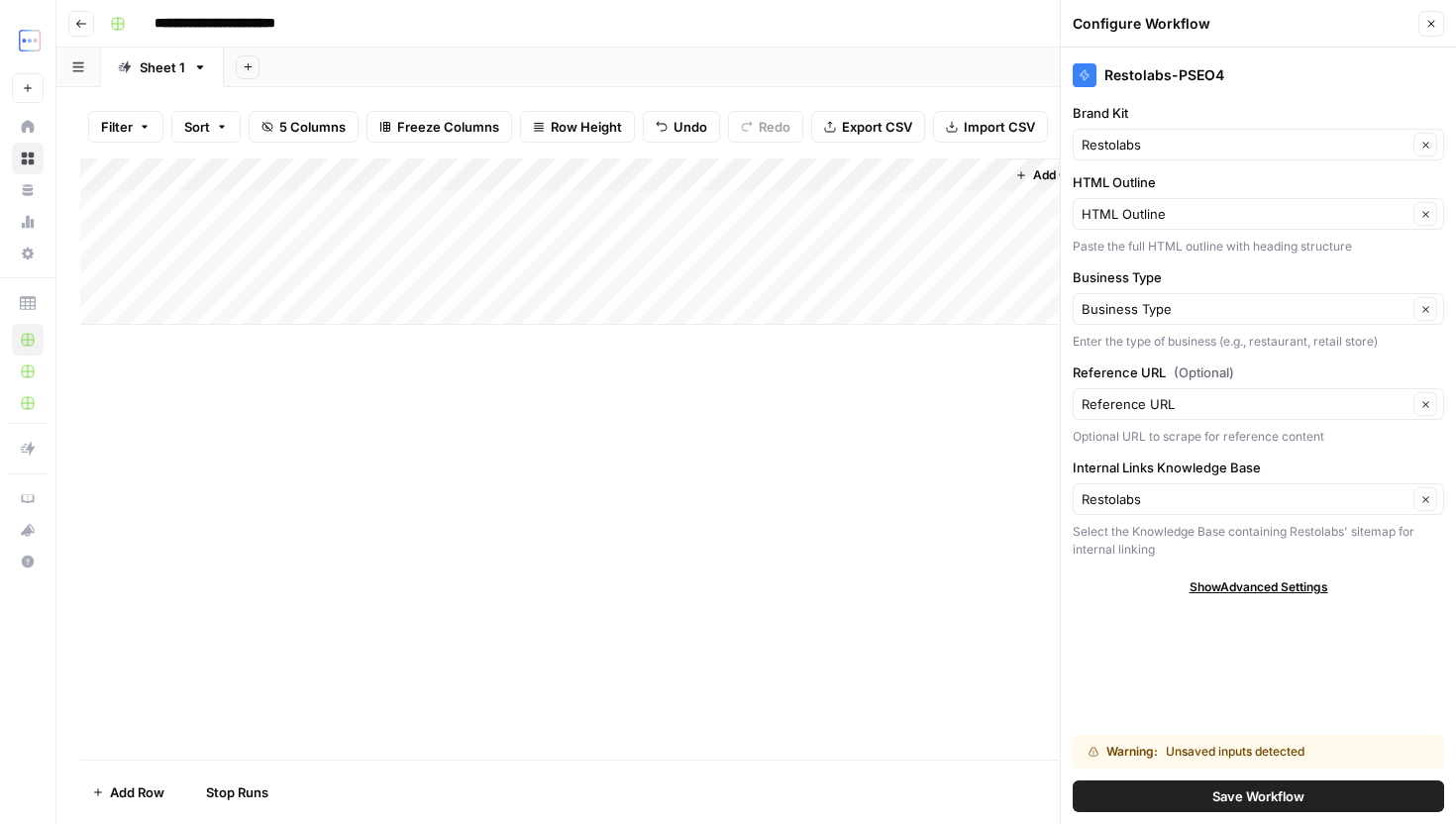 click on "Warning:  Unsaved inputs detected Save Workflow" at bounding box center [1258, 773] 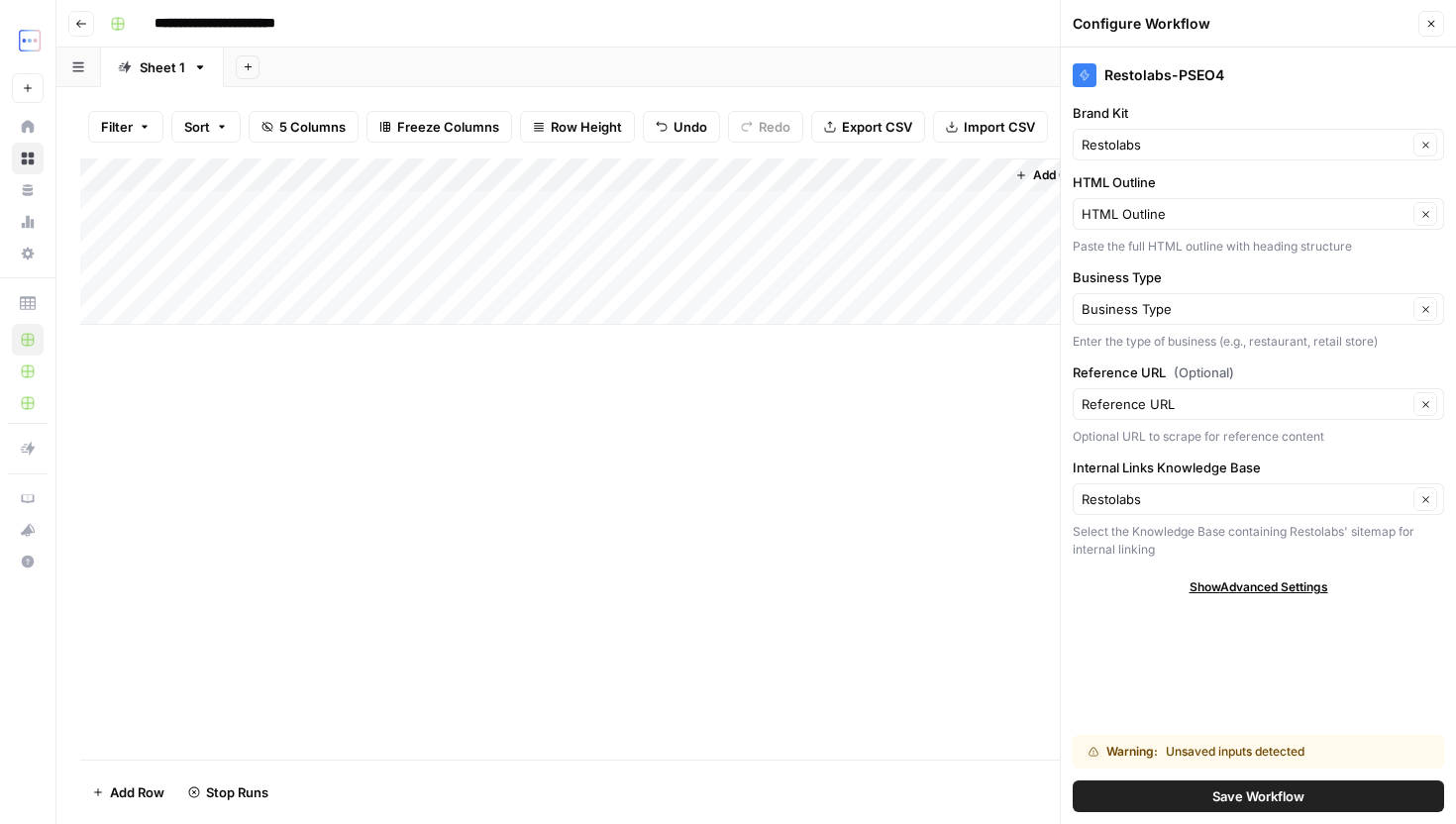 click on "Save Workflow" at bounding box center [1258, 796] 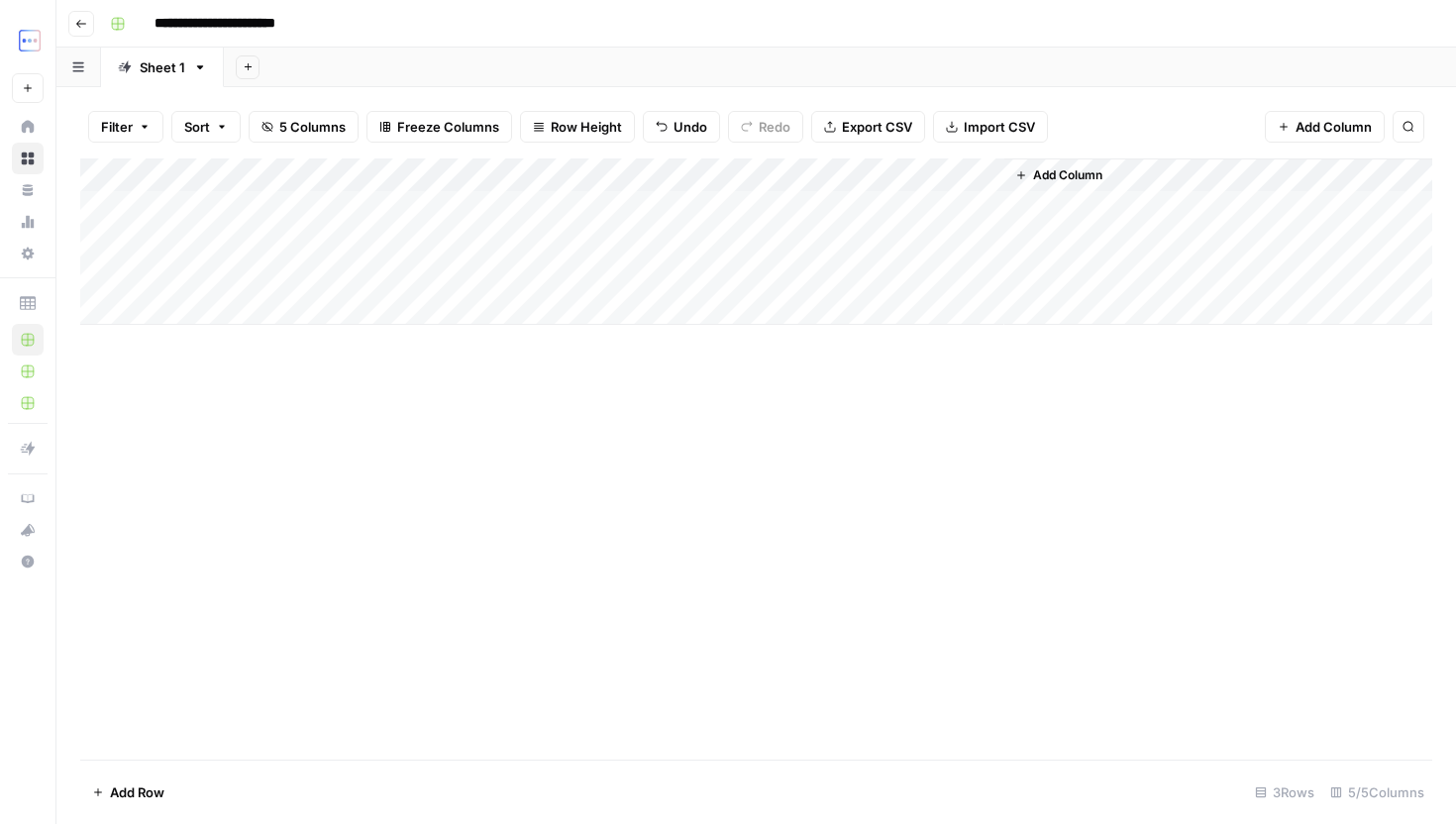 click on "Add Column" at bounding box center (756, 242) 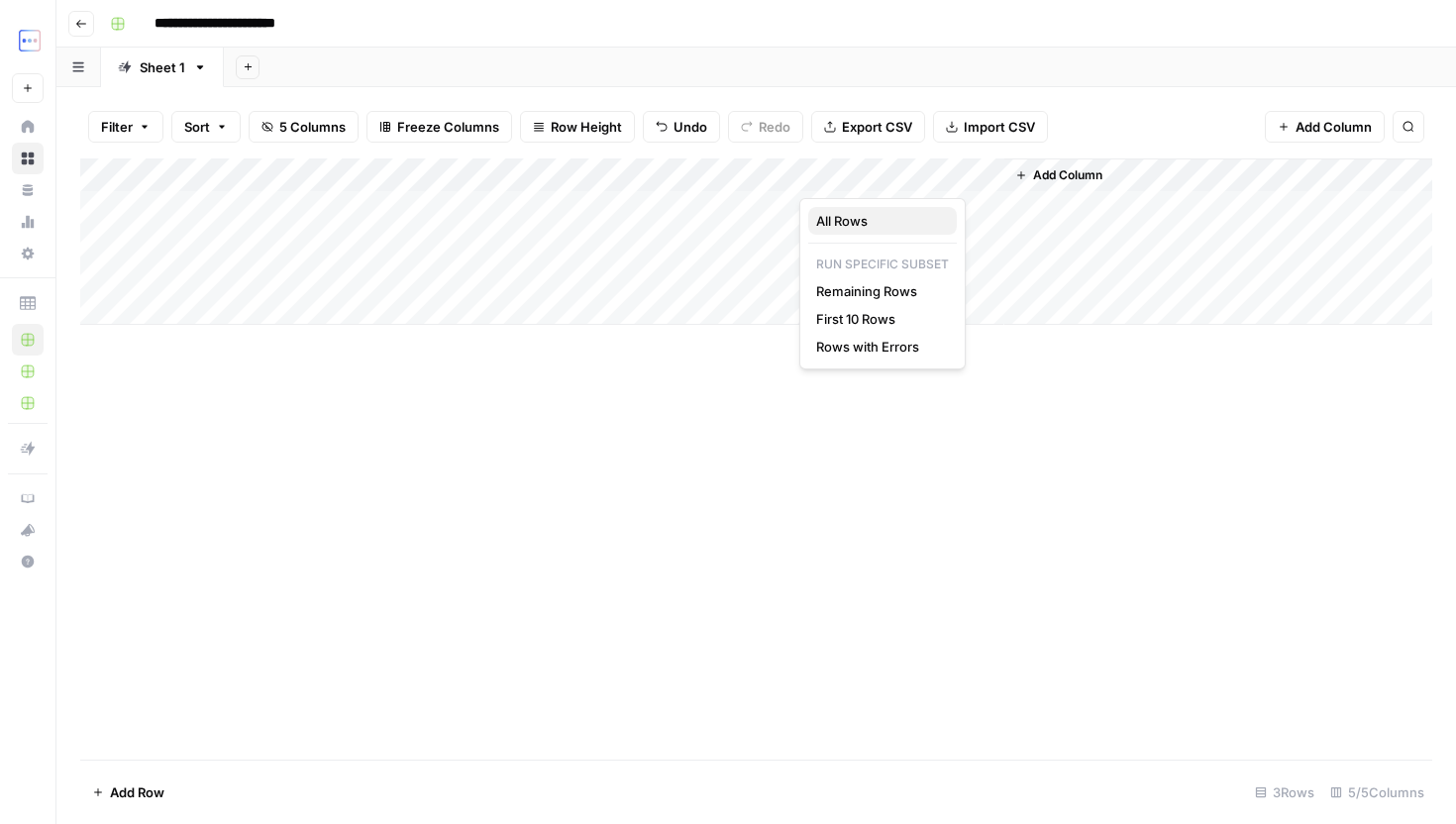 click on "All Rows" at bounding box center (879, 221) 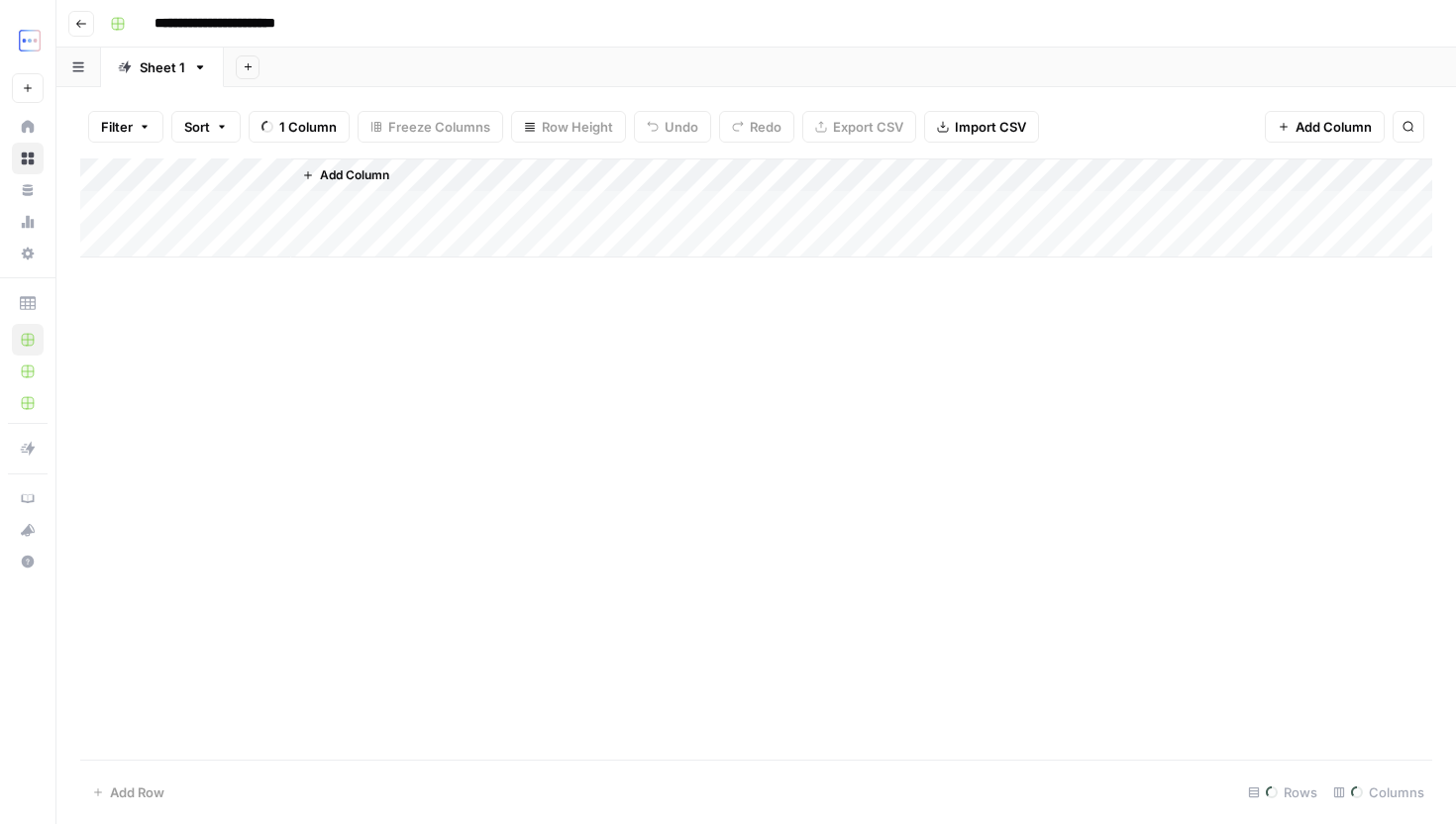 scroll, scrollTop: 0, scrollLeft: 0, axis: both 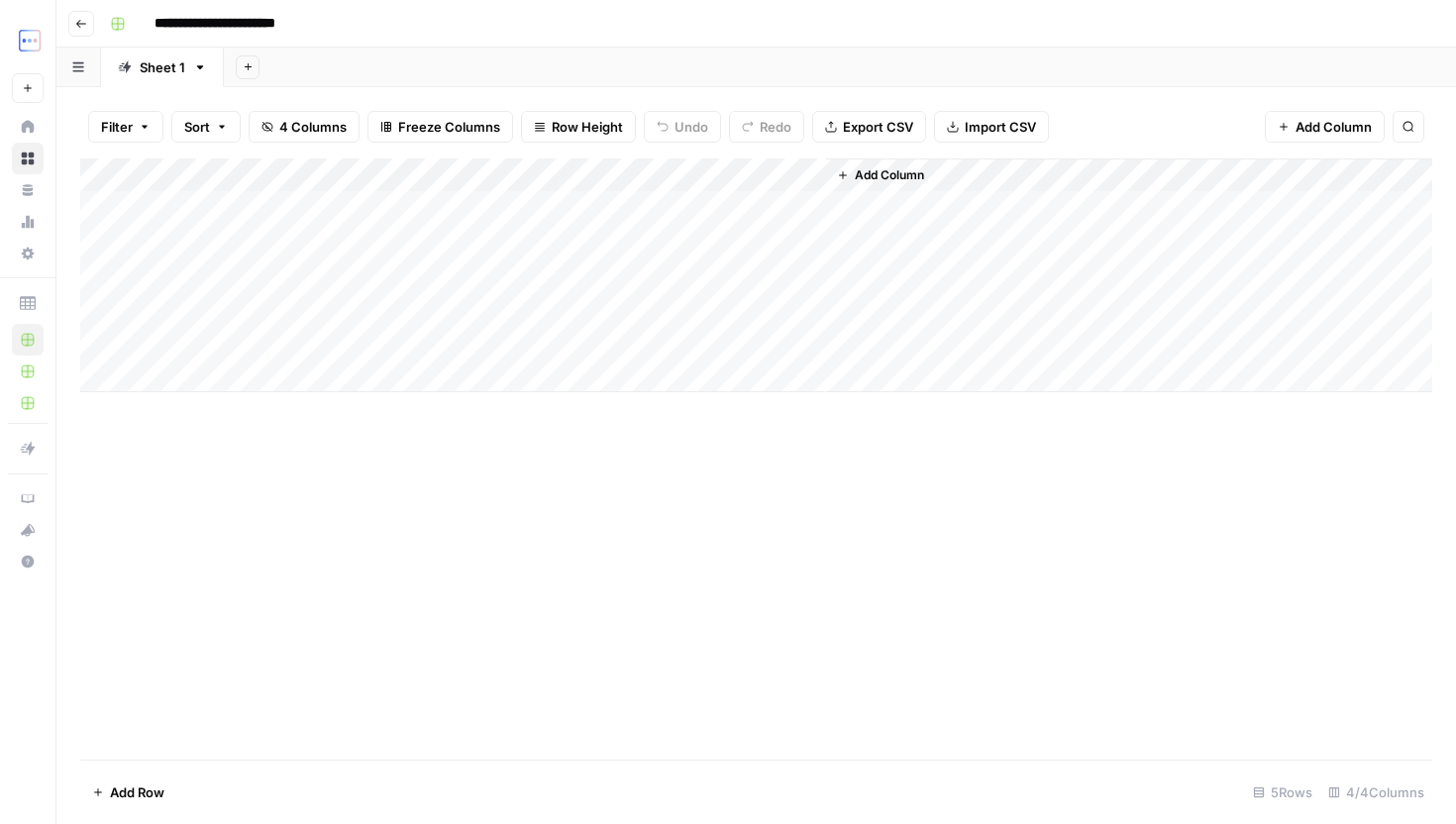 click on "Add Column" at bounding box center (756, 275) 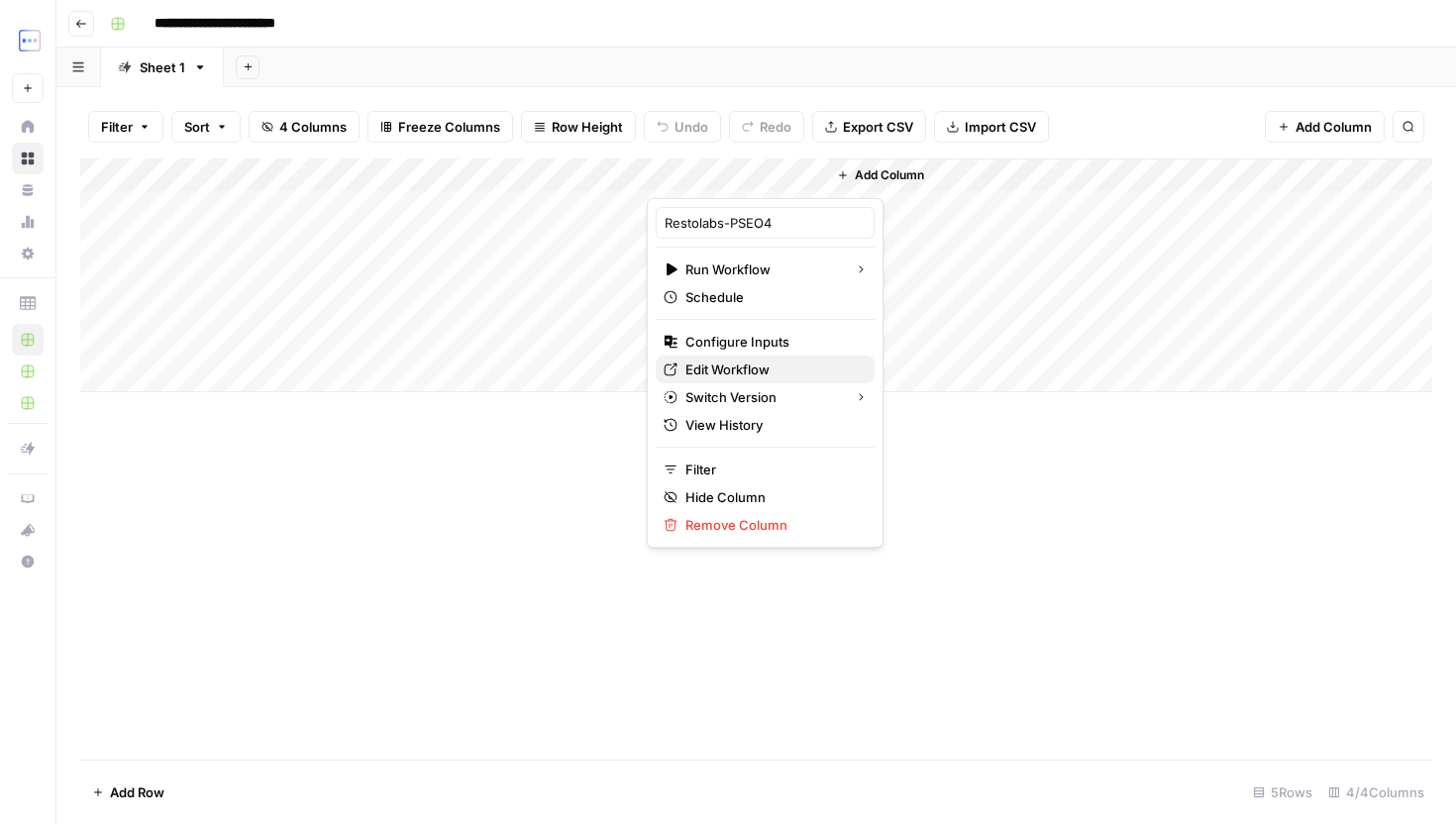 click on "Edit Workflow" at bounding box center (772, 369) 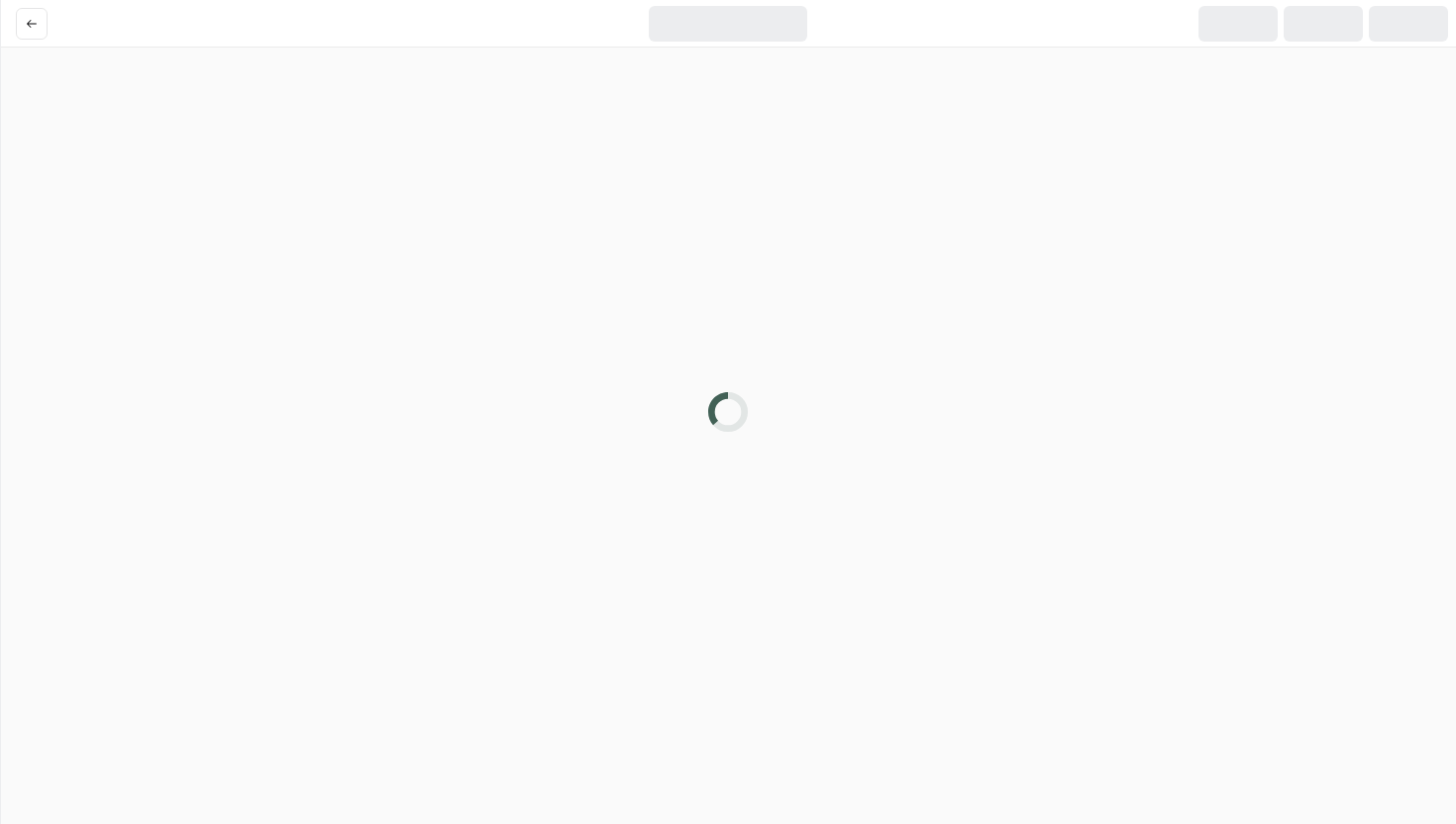 scroll, scrollTop: 0, scrollLeft: 0, axis: both 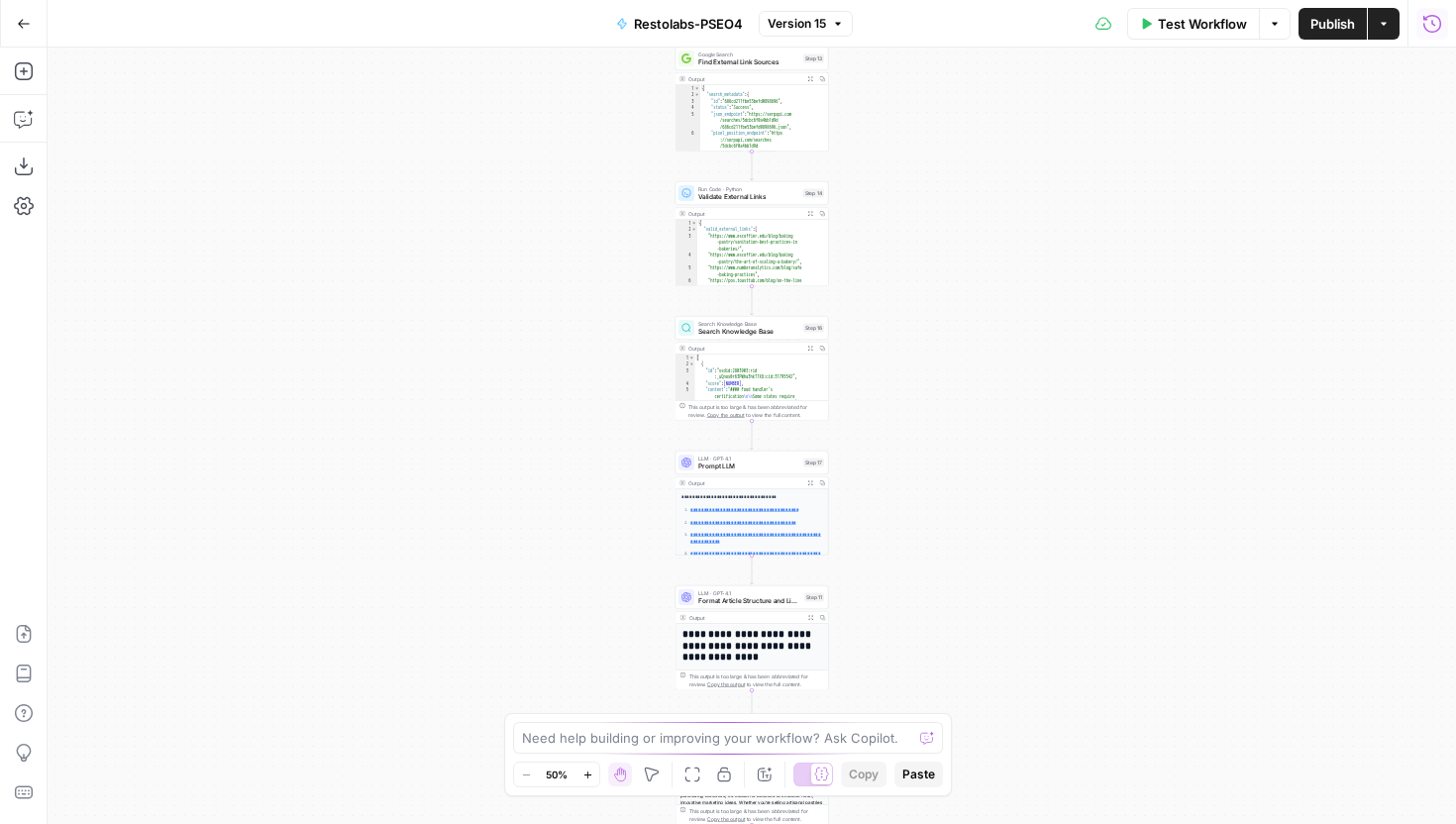 click 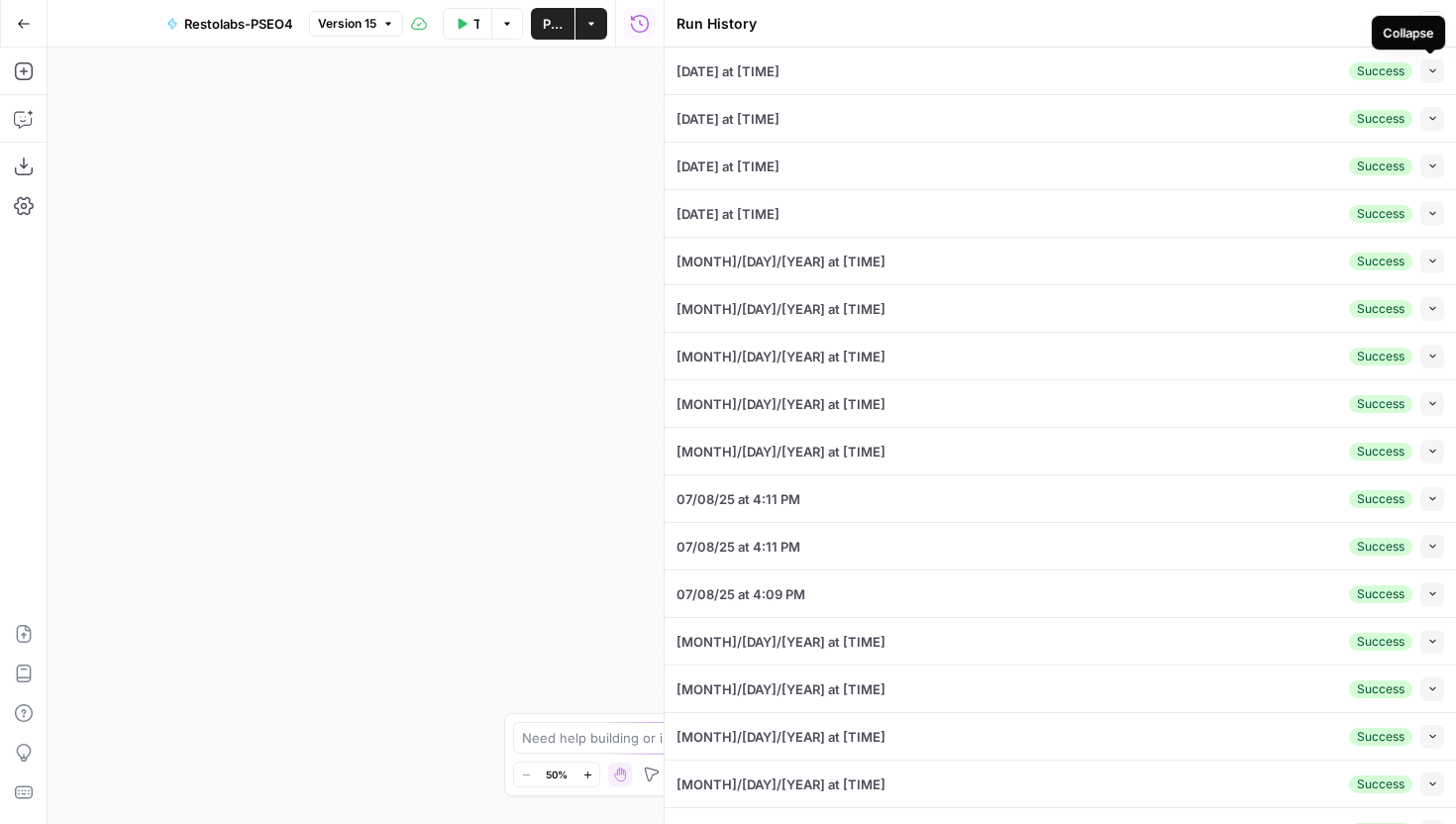 click 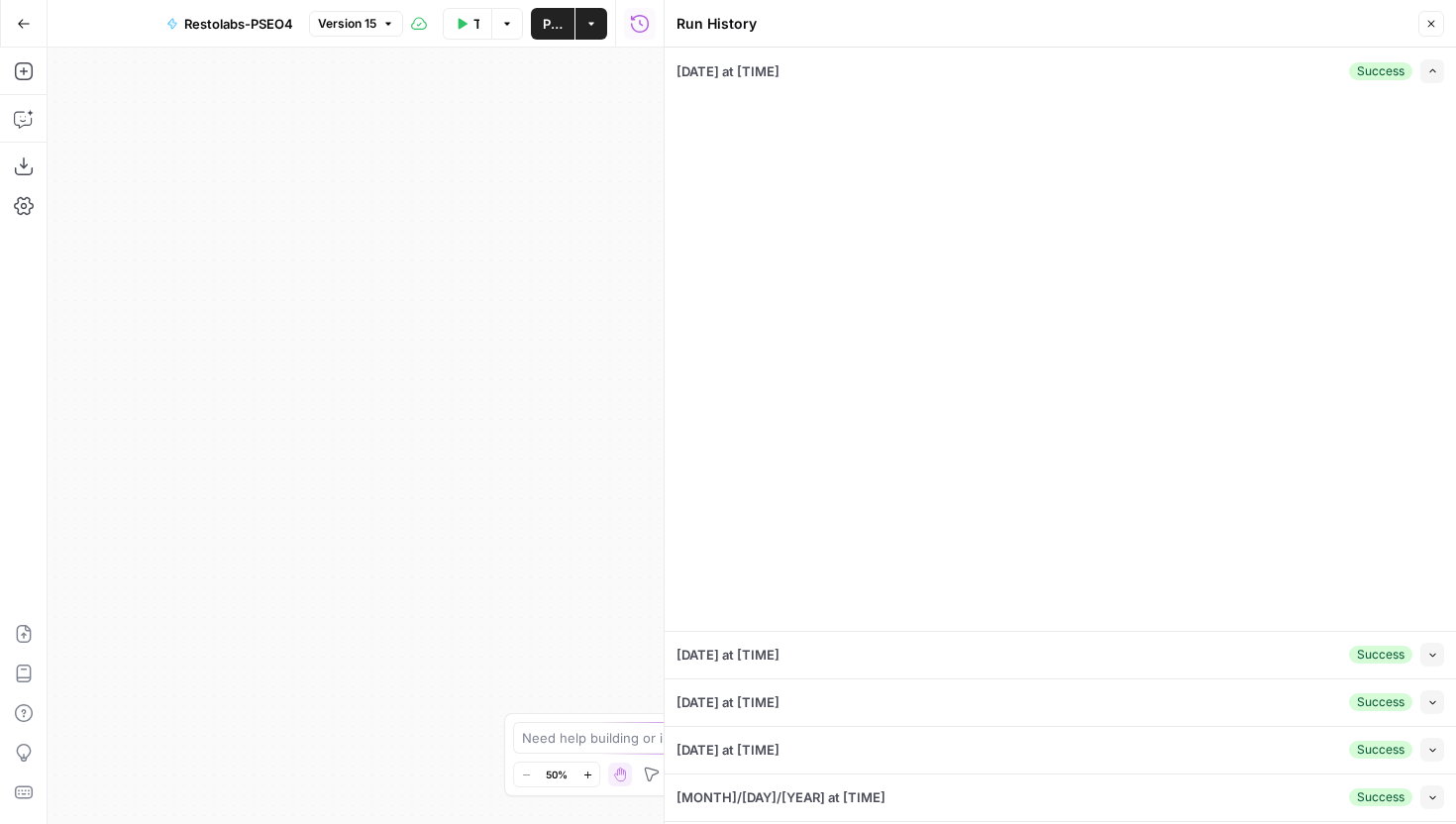 type on "Restolabs" 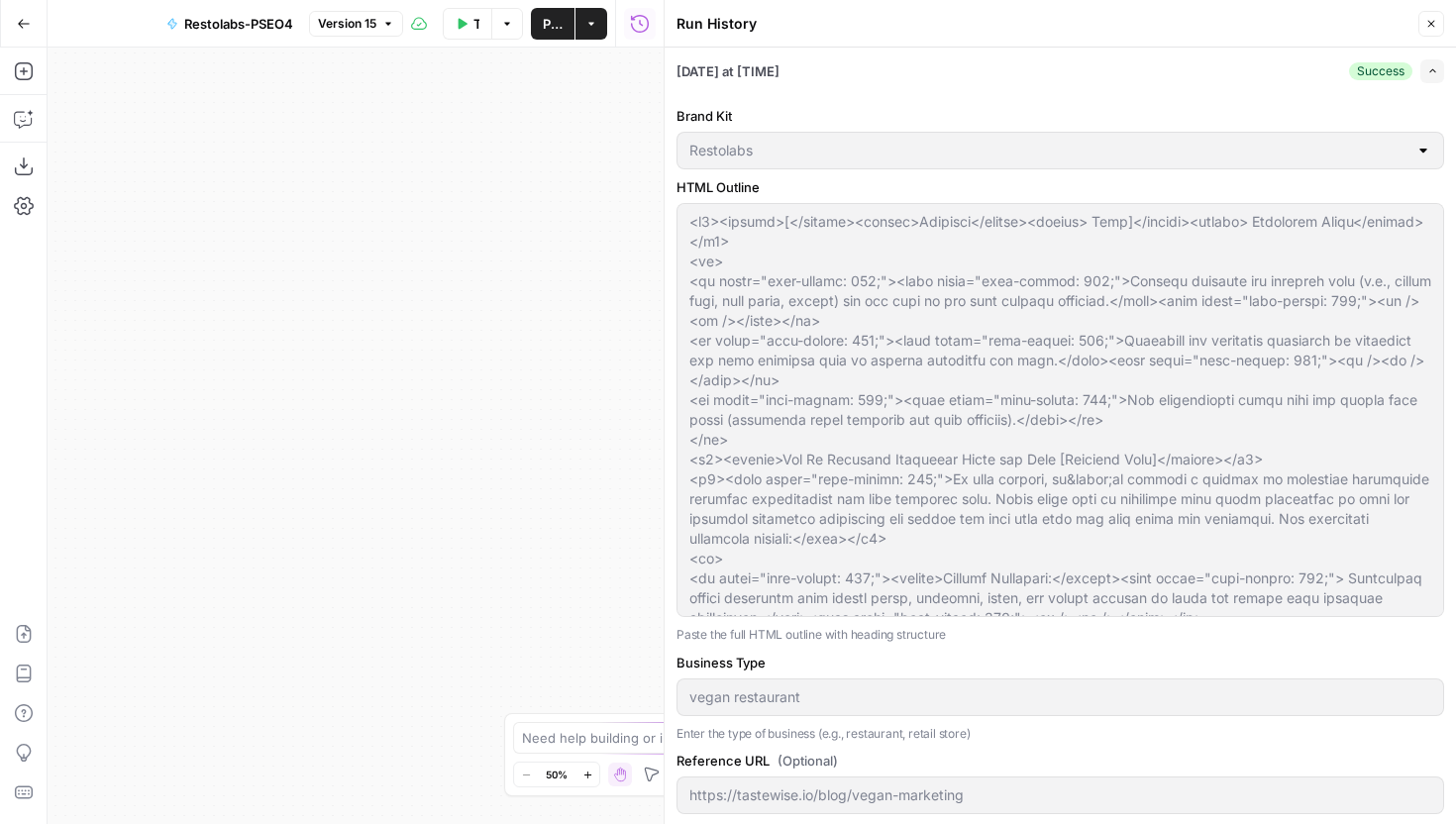 type on "Restolabs" 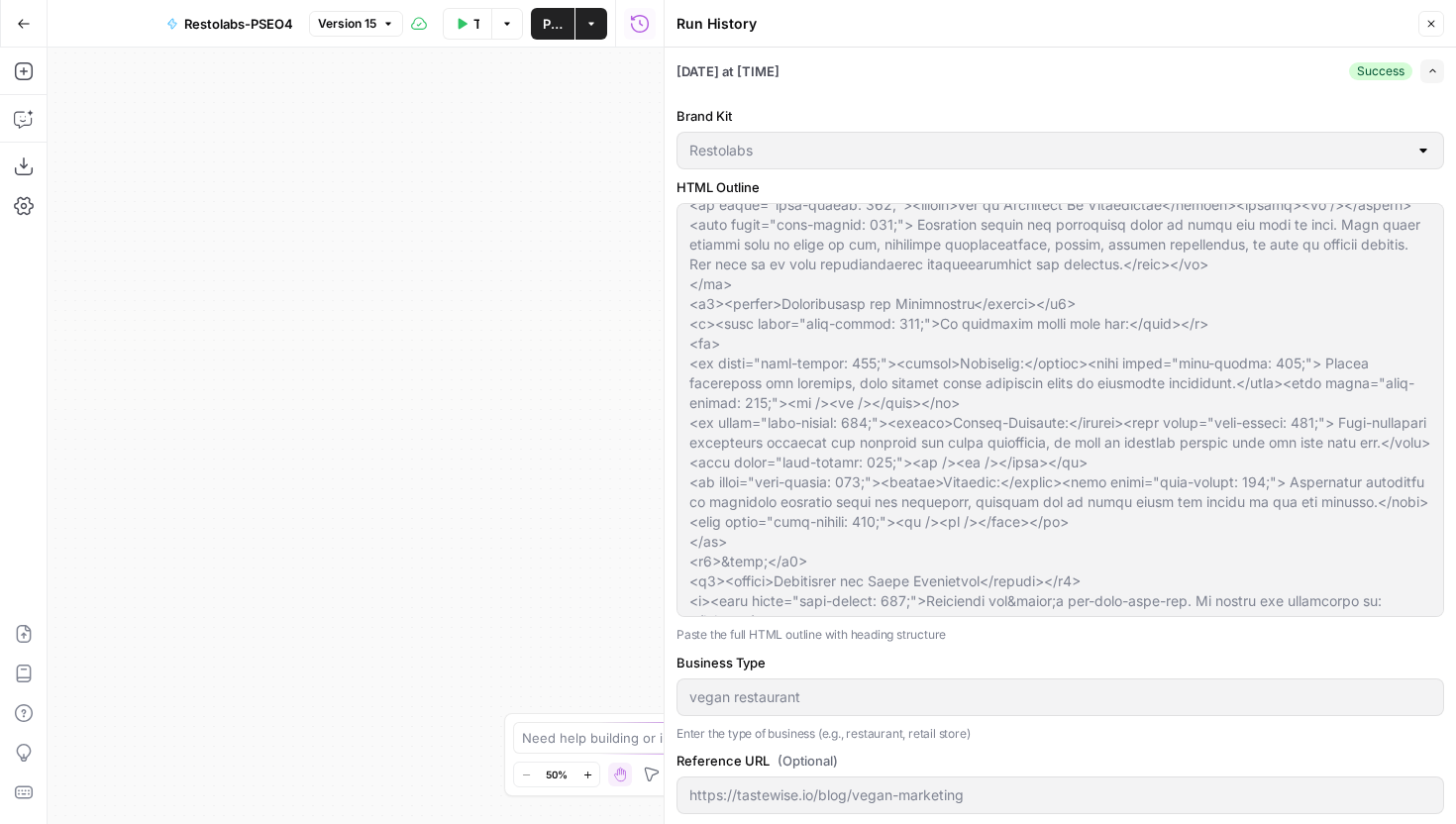 scroll, scrollTop: 1347, scrollLeft: 0, axis: vertical 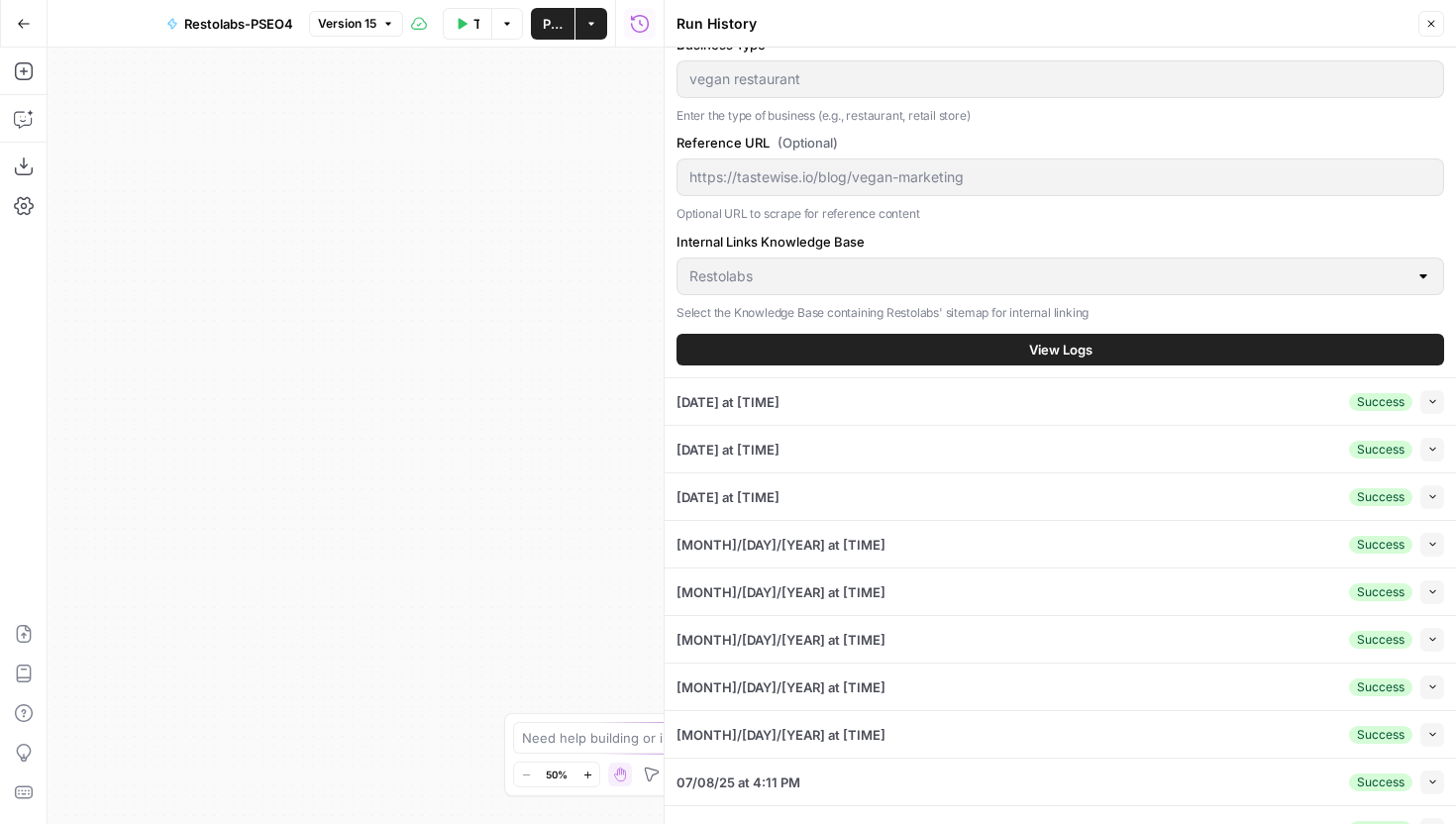 click on "Brand Kit Restolabs HTML Outline Paste the full HTML outline with heading structure Business Type vegan restaurant Enter the type of business (e.g., restaurant, retail store) Reference URL   (Optional) https://tastewise.io/blog/vegan-marketing Optional URL to scrape for reference content Internal Links Knowledge Base Restolabs Select the Knowledge Base containing Restolabs' sitemap for internal linking View Logs" at bounding box center (1060, -73) 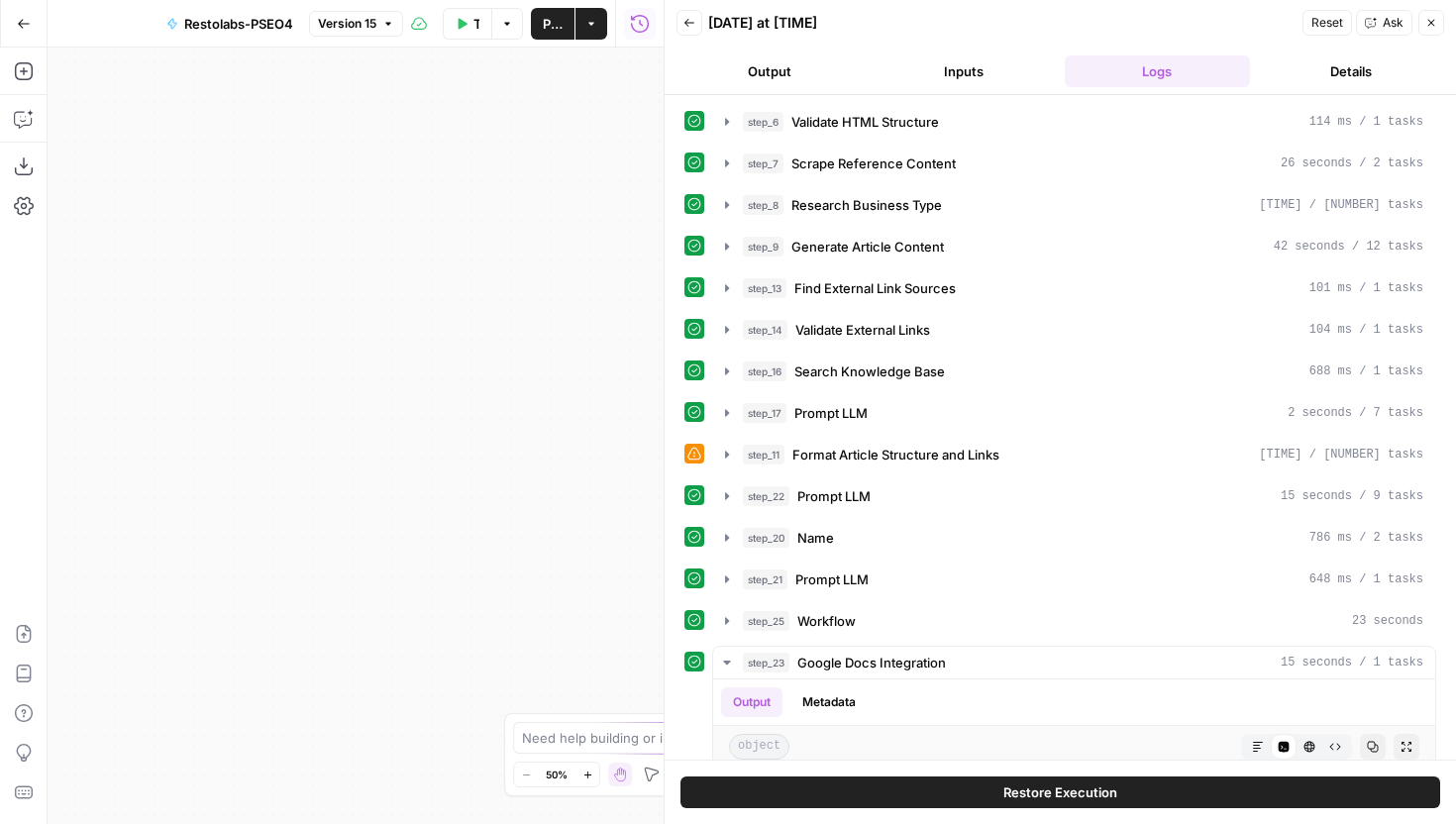 click on "Details" at bounding box center (1351, 71) 